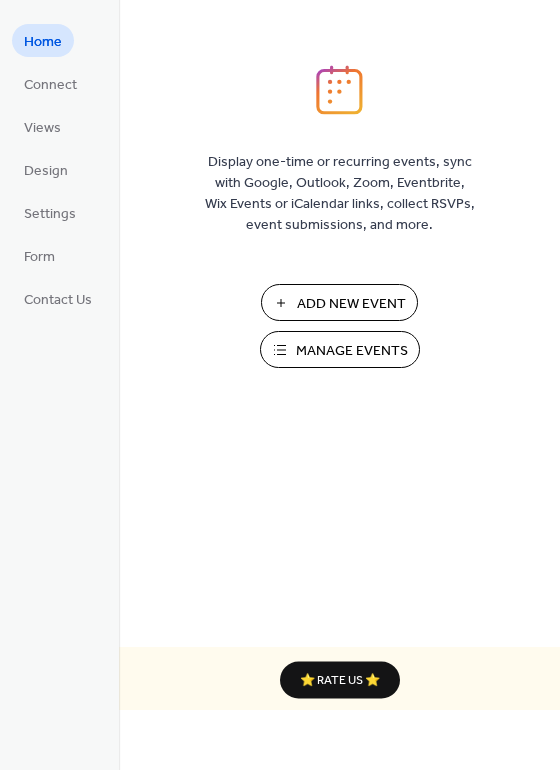 scroll, scrollTop: 0, scrollLeft: 0, axis: both 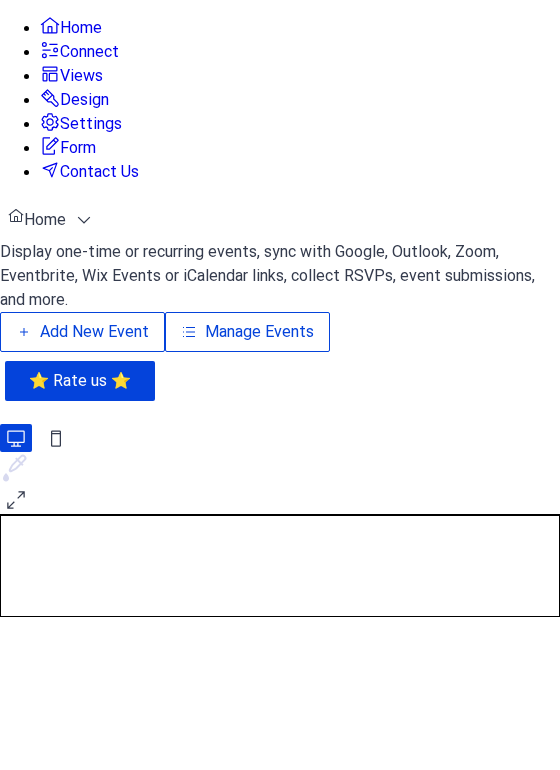 click on "Manage Events" at bounding box center (259, 332) 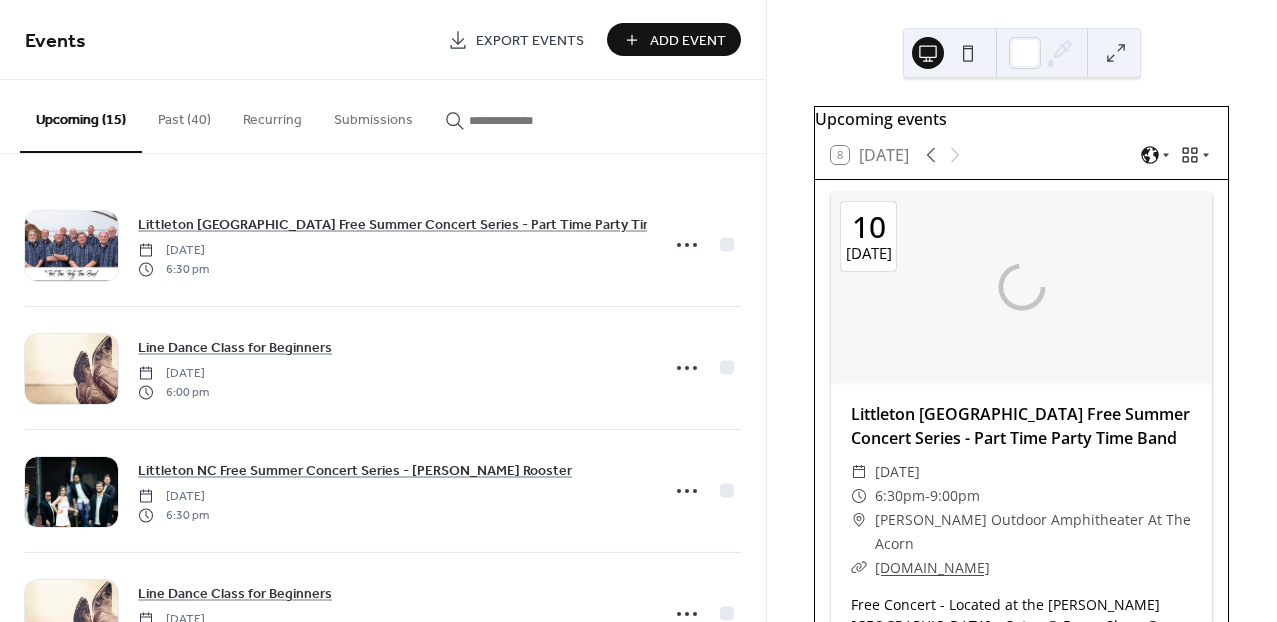 scroll, scrollTop: 0, scrollLeft: 0, axis: both 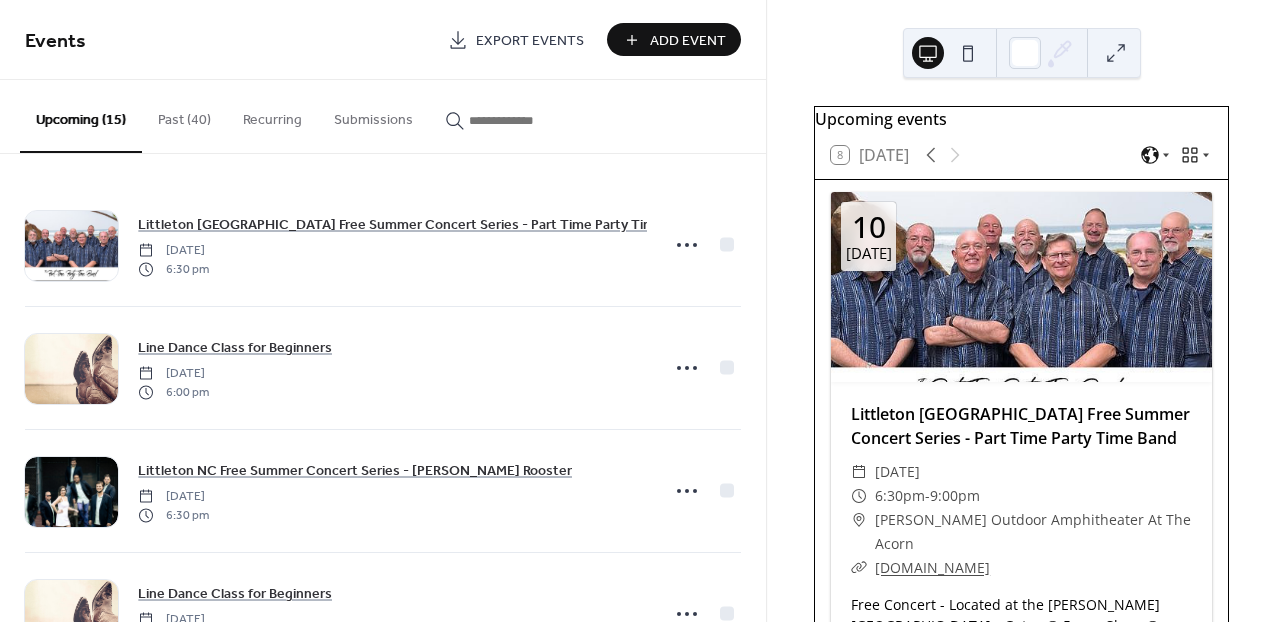 click on "Add Event" at bounding box center (674, 39) 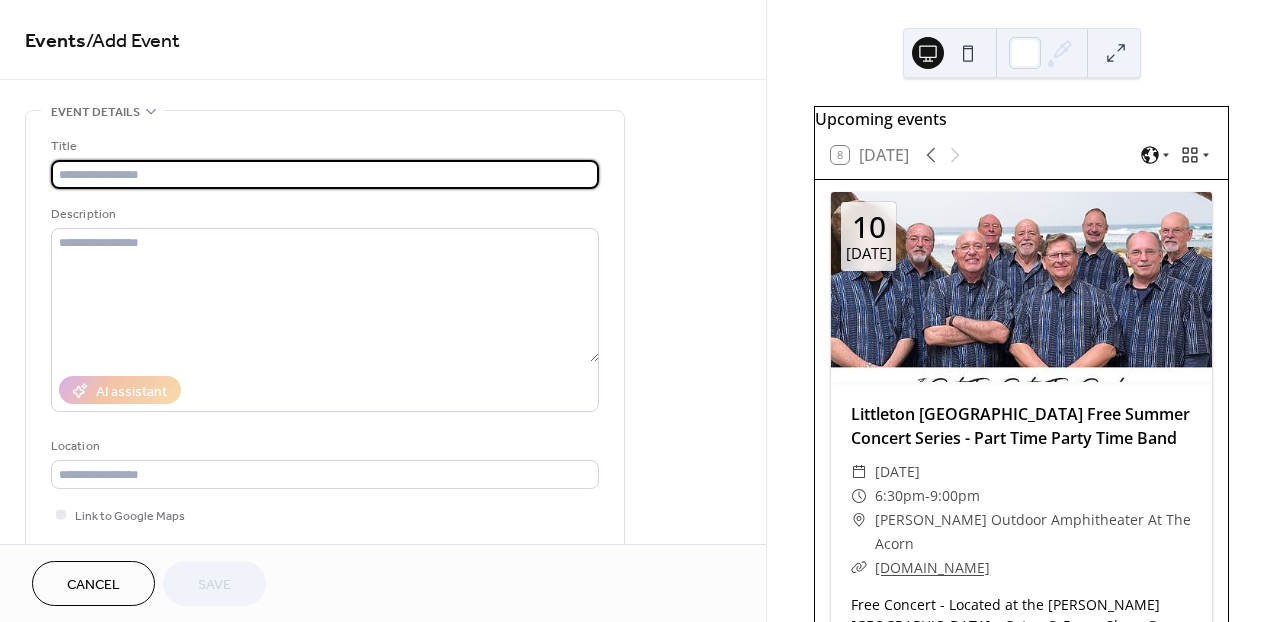 paste on "**********" 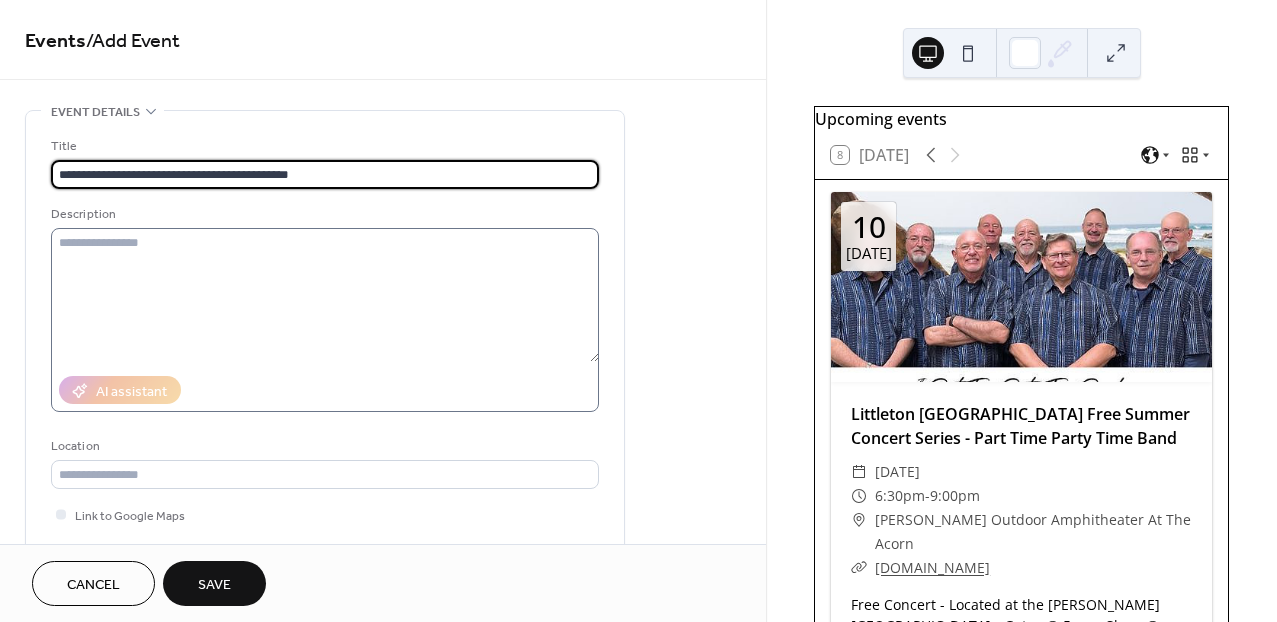 type on "**********" 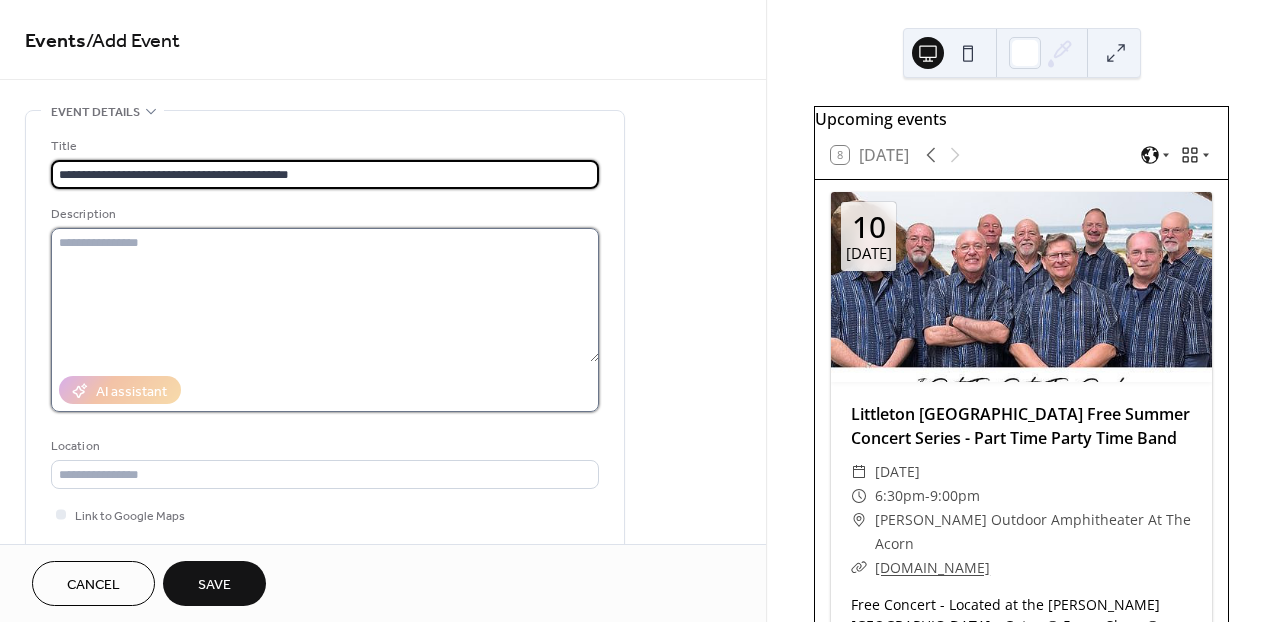click at bounding box center (325, 295) 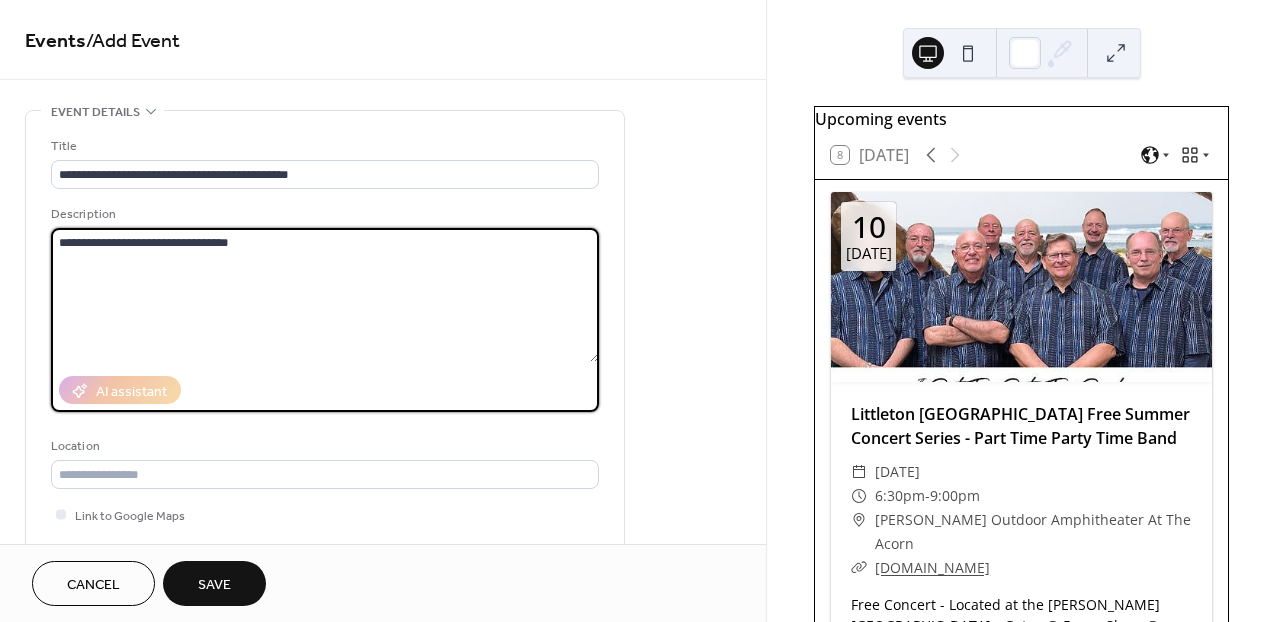 paste on "**********" 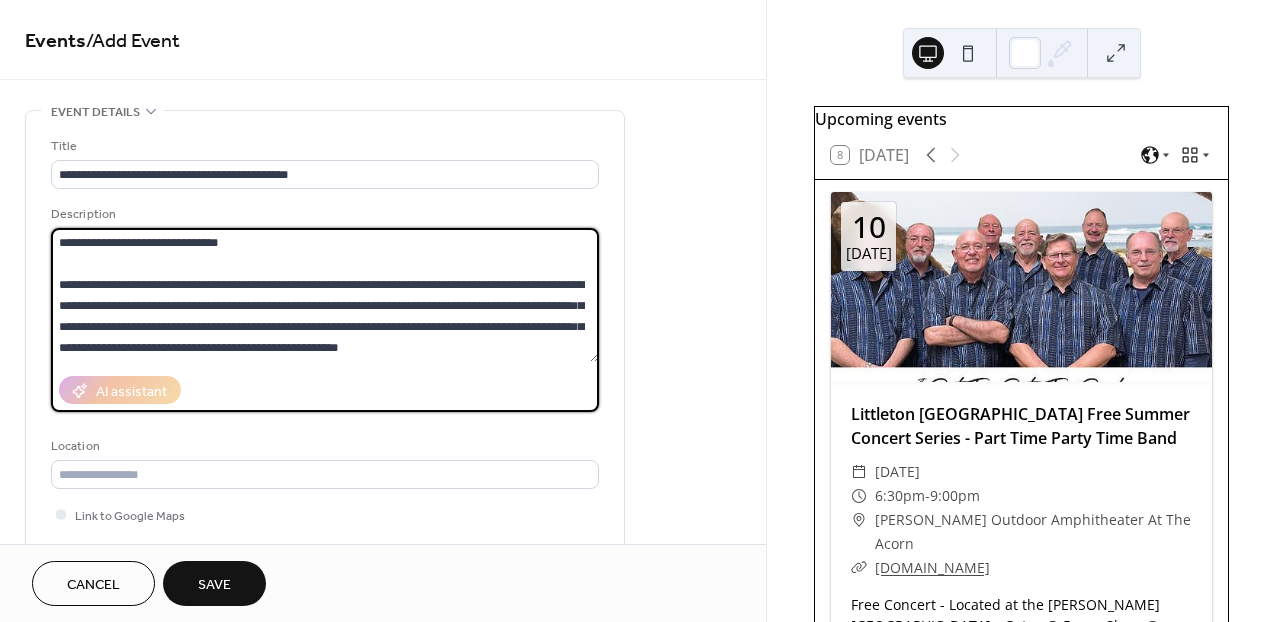 scroll, scrollTop: 42, scrollLeft: 0, axis: vertical 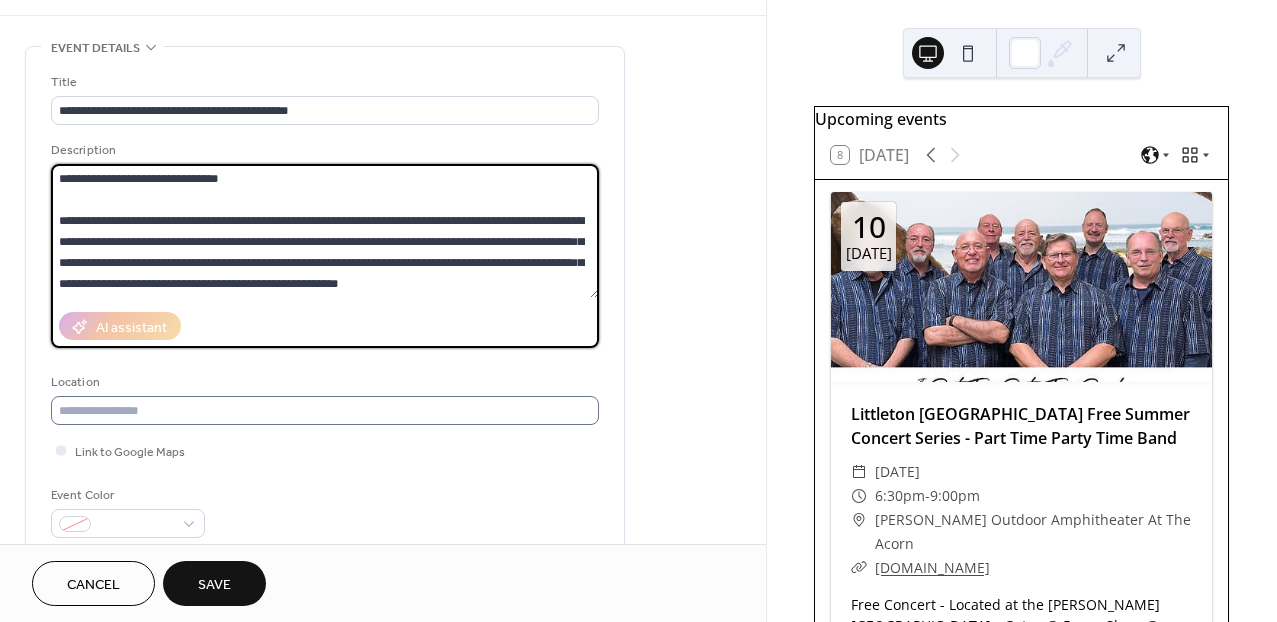 type on "**********" 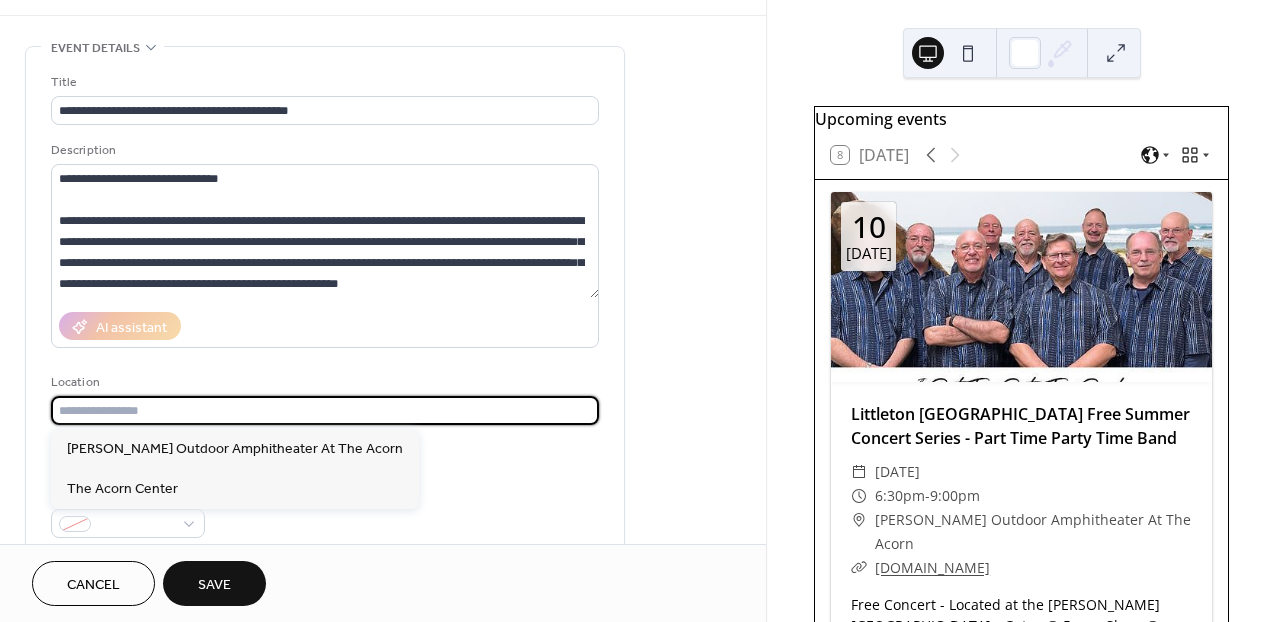 click at bounding box center (325, 410) 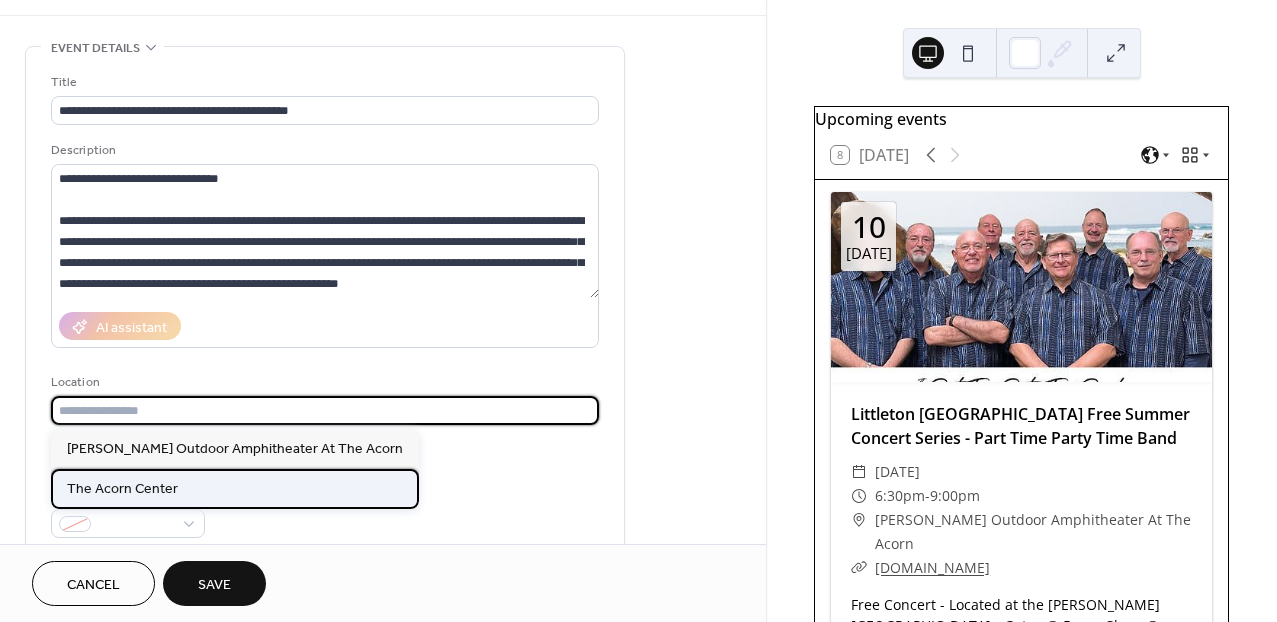 click on "The Acorn Center" at bounding box center [122, 489] 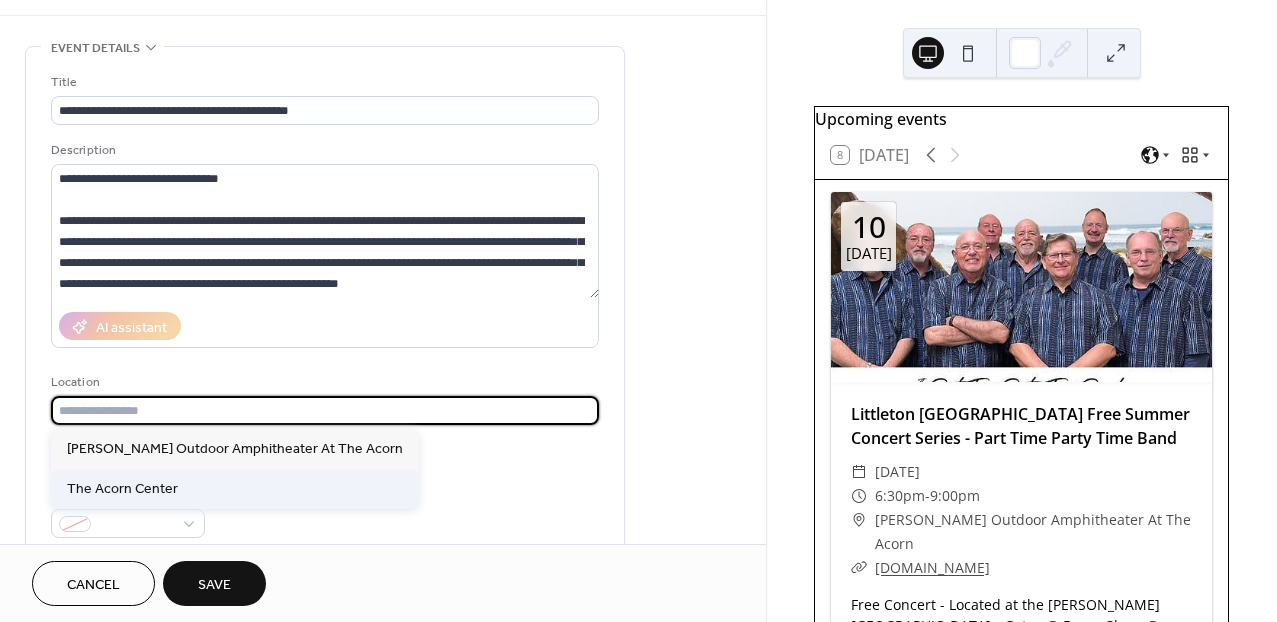 type on "**********" 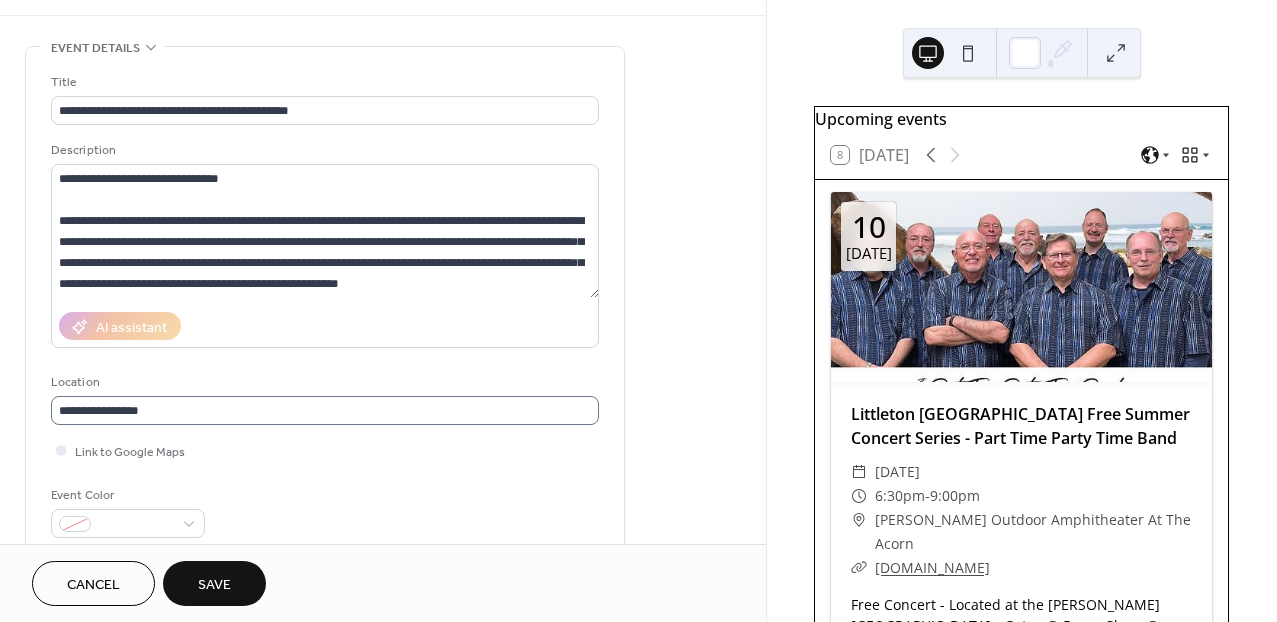 scroll, scrollTop: 1, scrollLeft: 0, axis: vertical 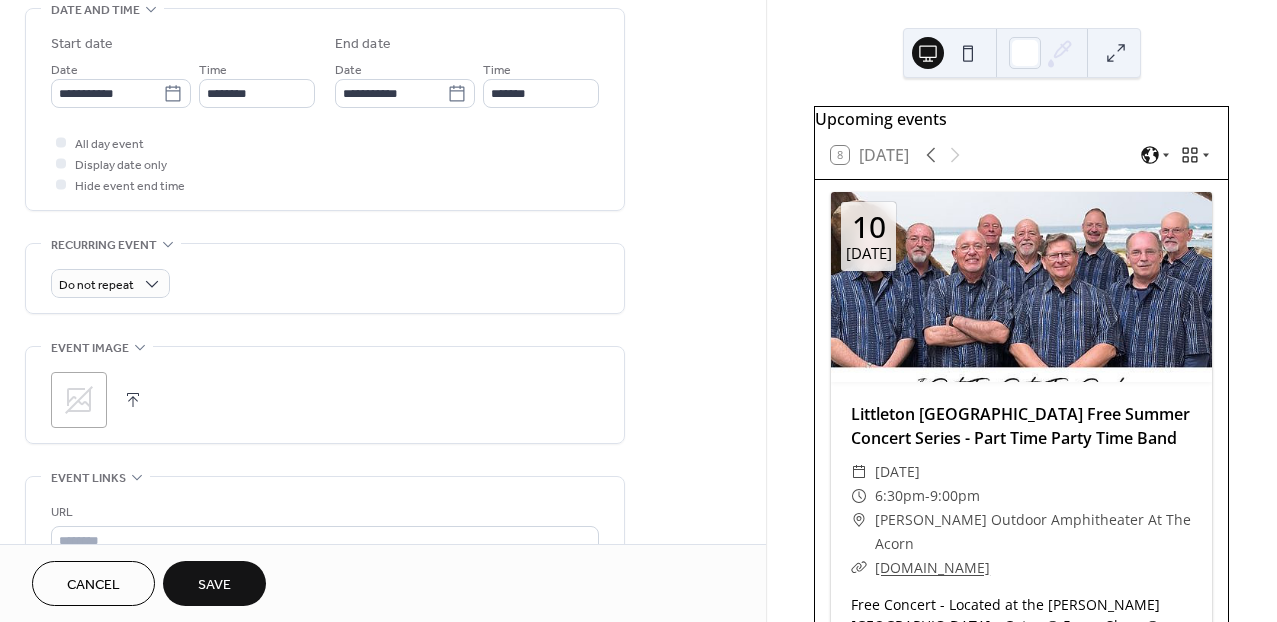 click 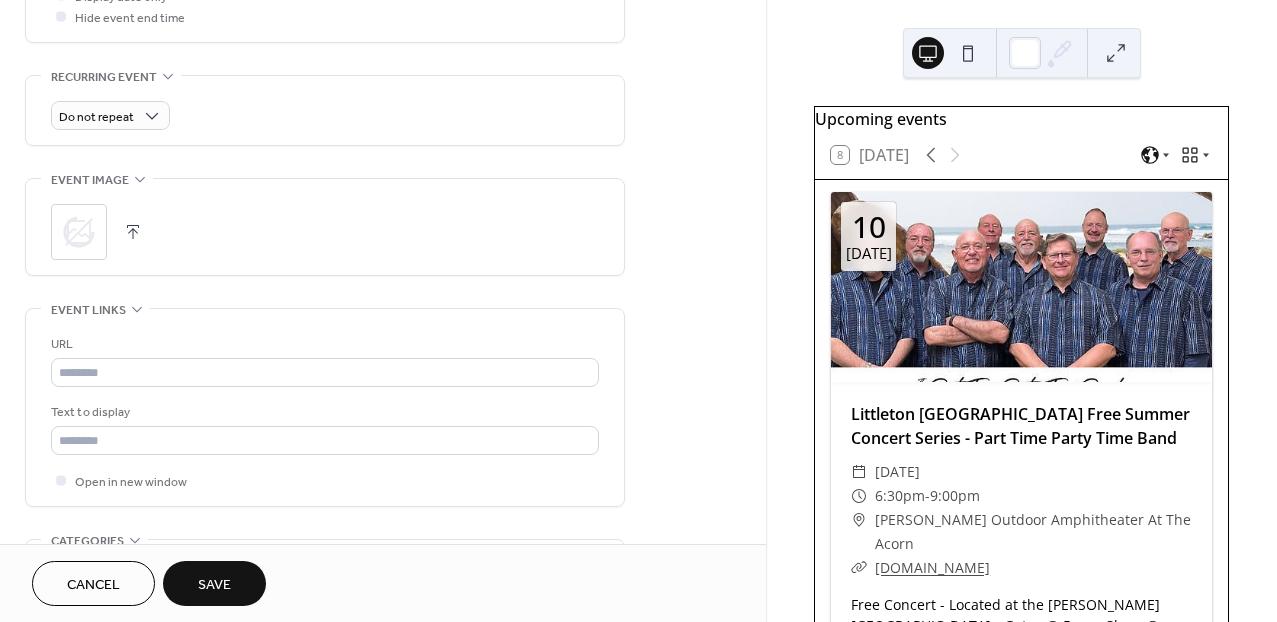 scroll, scrollTop: 812, scrollLeft: 0, axis: vertical 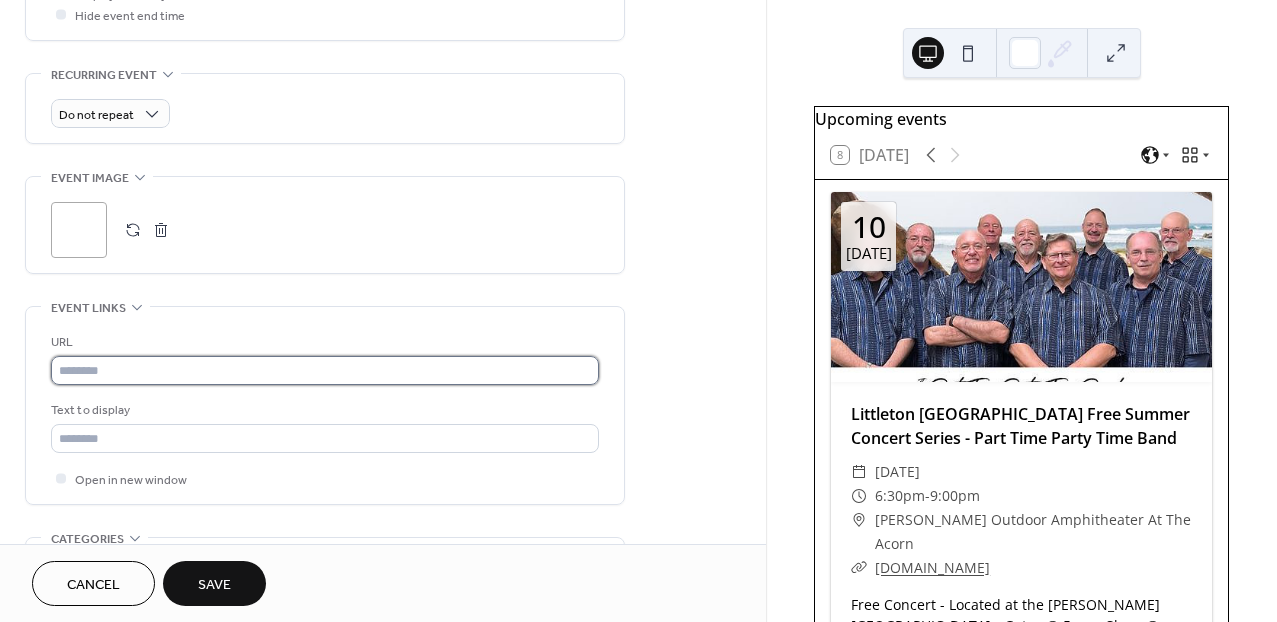 click at bounding box center [325, 370] 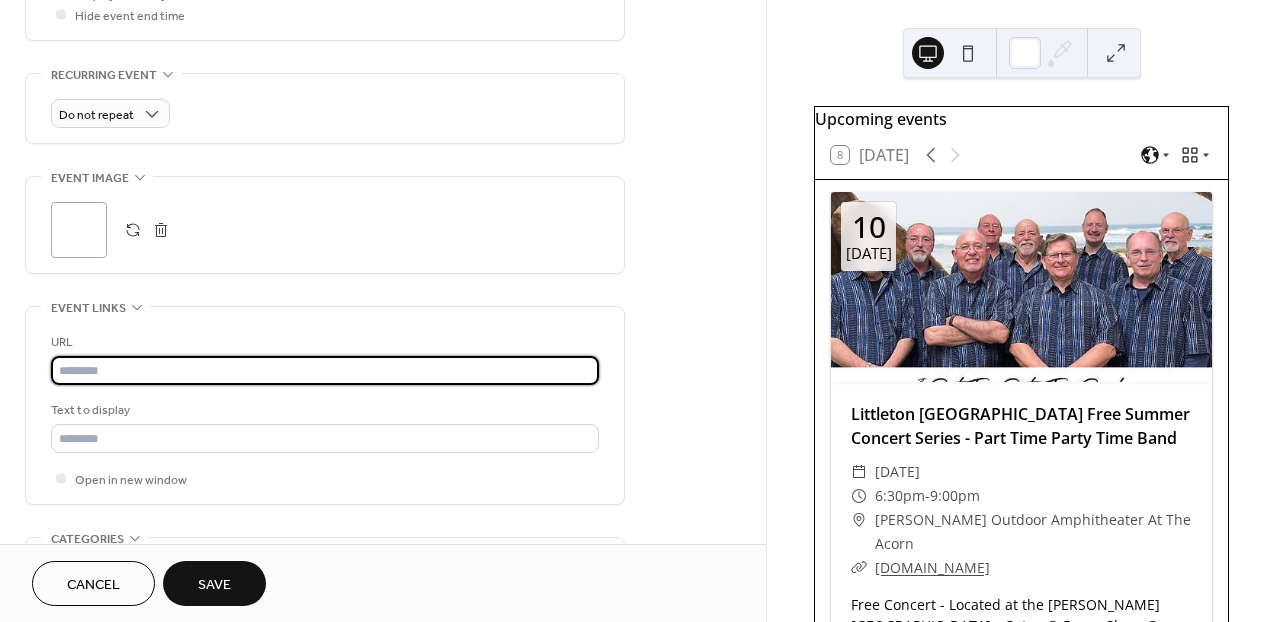 paste on "**********" 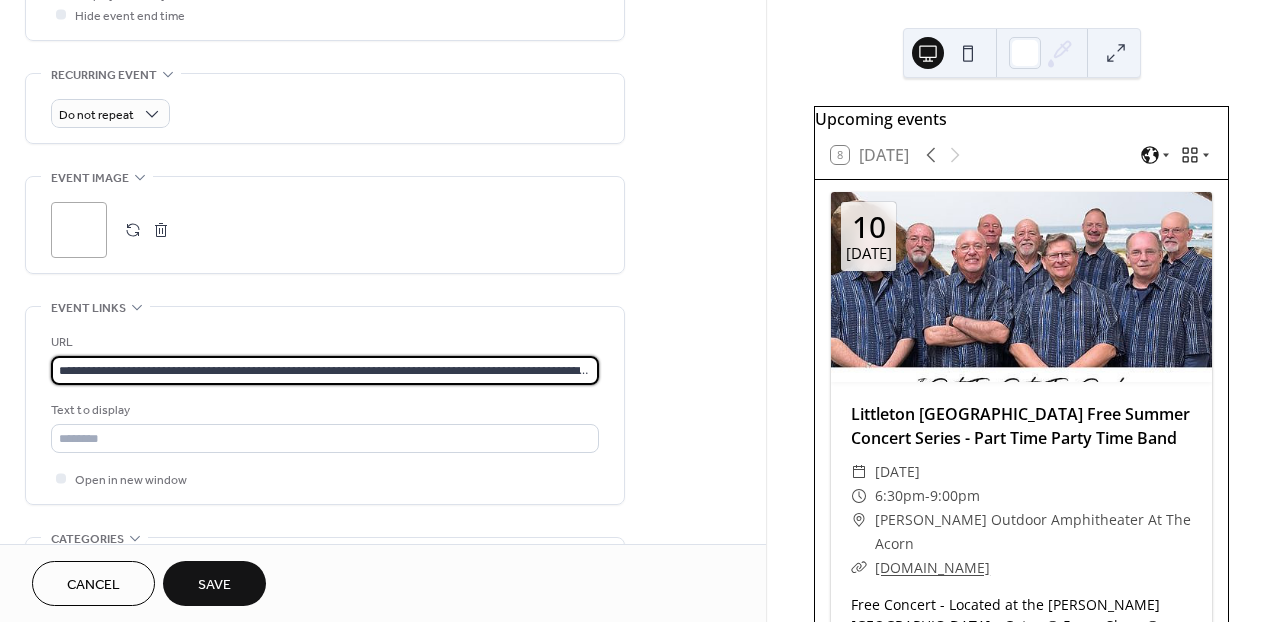 scroll, scrollTop: 0, scrollLeft: 87, axis: horizontal 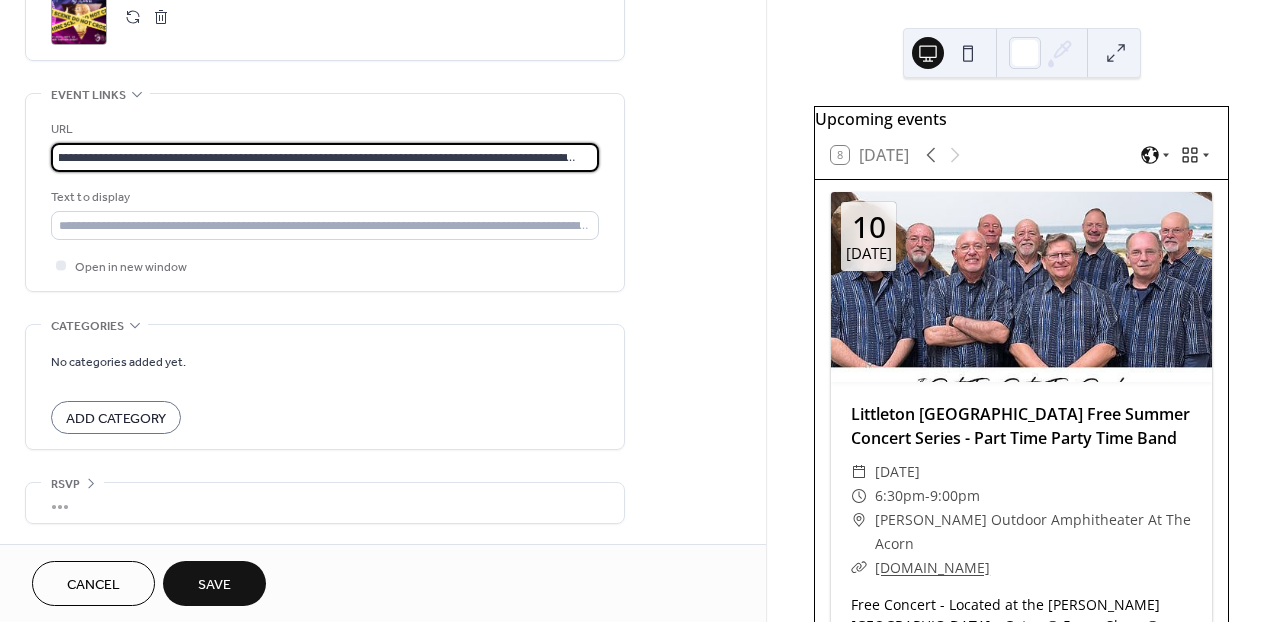 type on "**********" 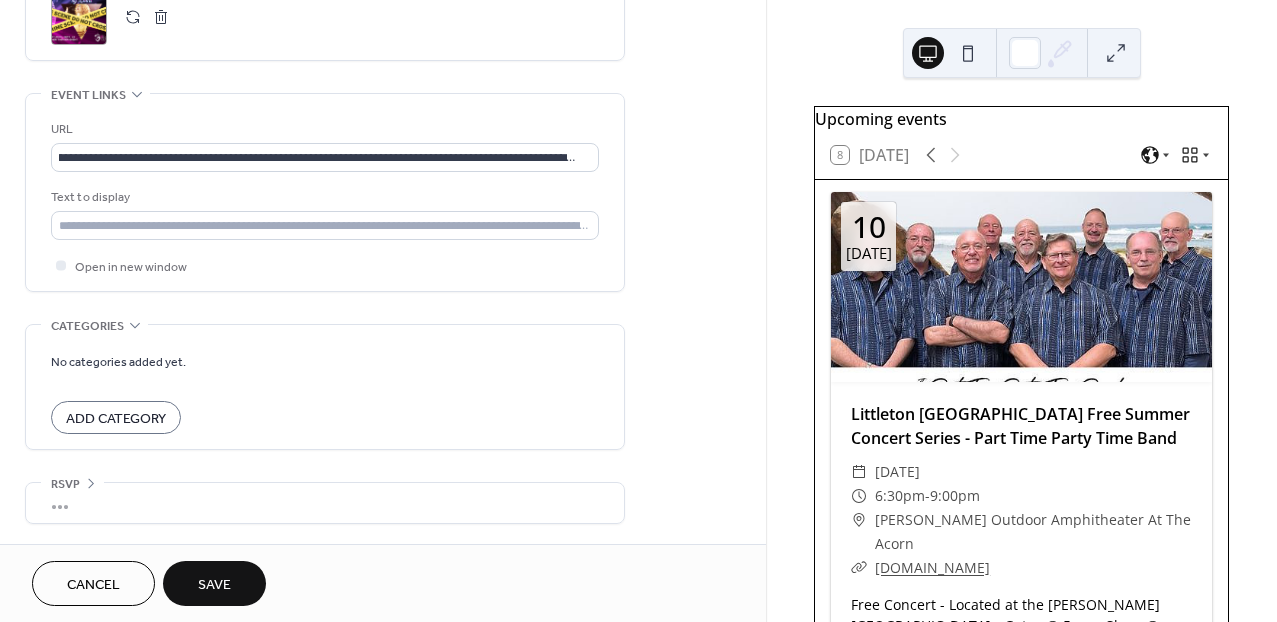 scroll, scrollTop: 0, scrollLeft: 0, axis: both 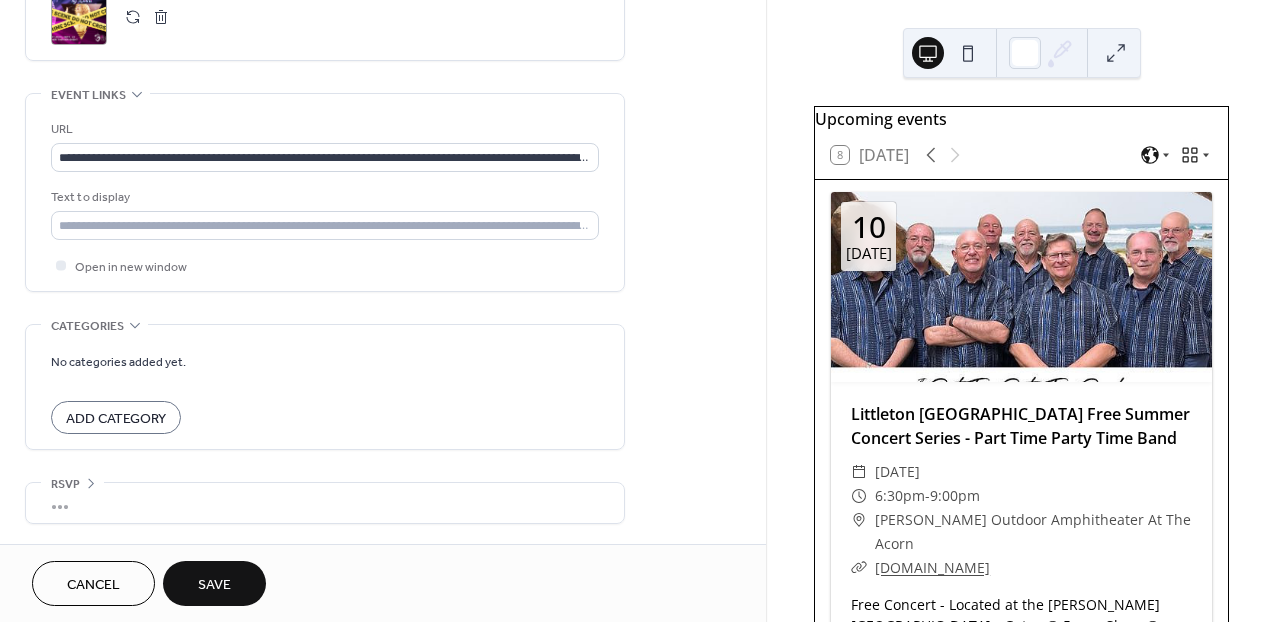 click on "Save" at bounding box center [214, 585] 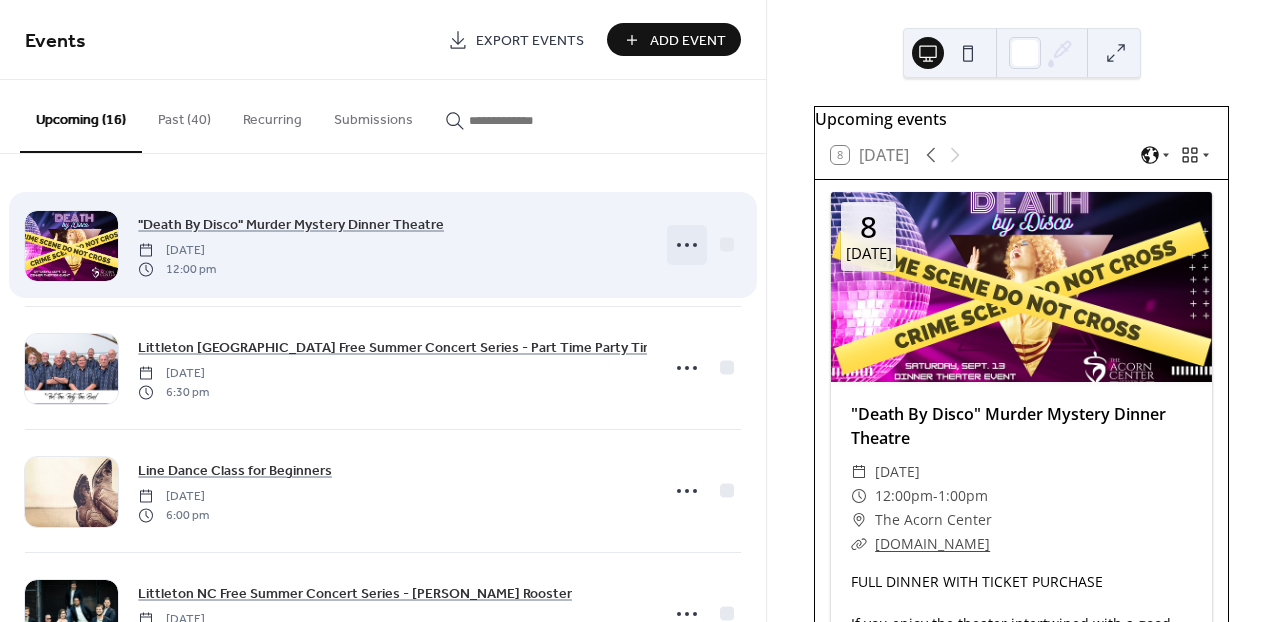 click 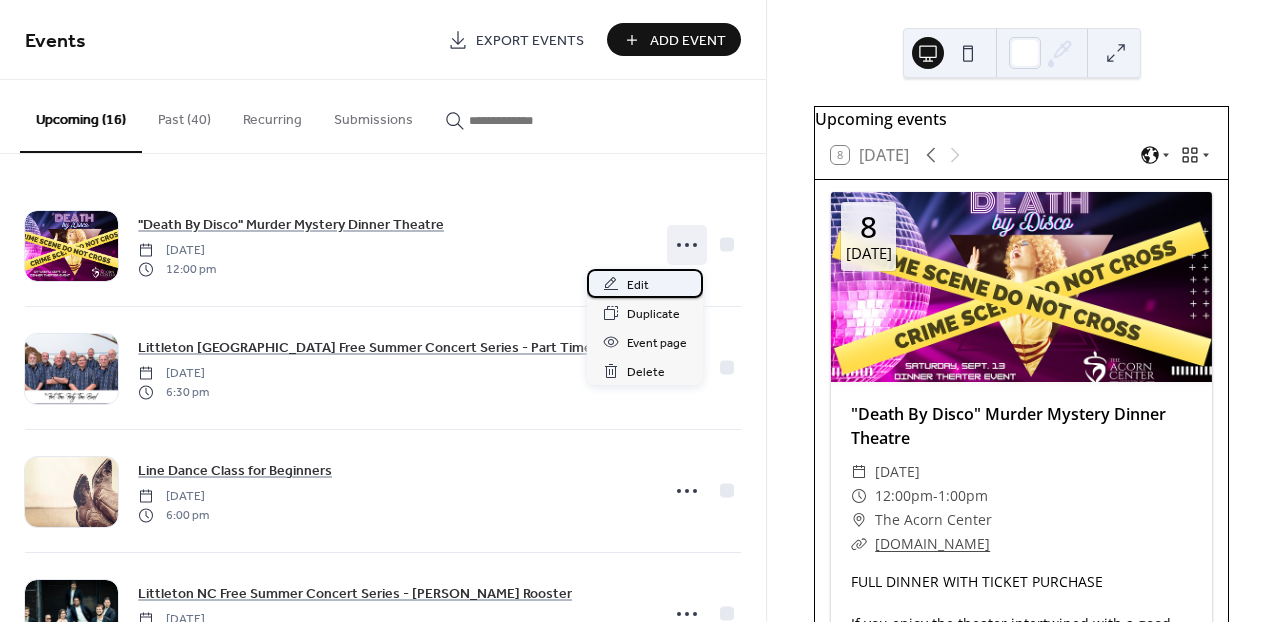 click on "Edit" at bounding box center [645, 283] 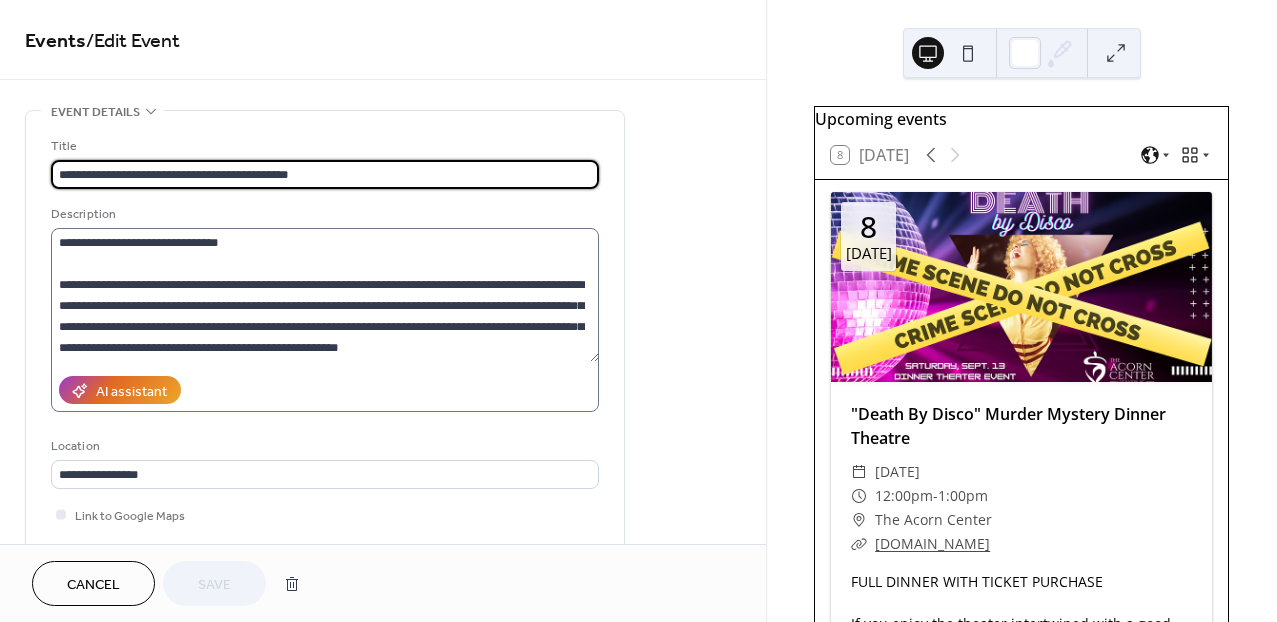 scroll, scrollTop: 42, scrollLeft: 0, axis: vertical 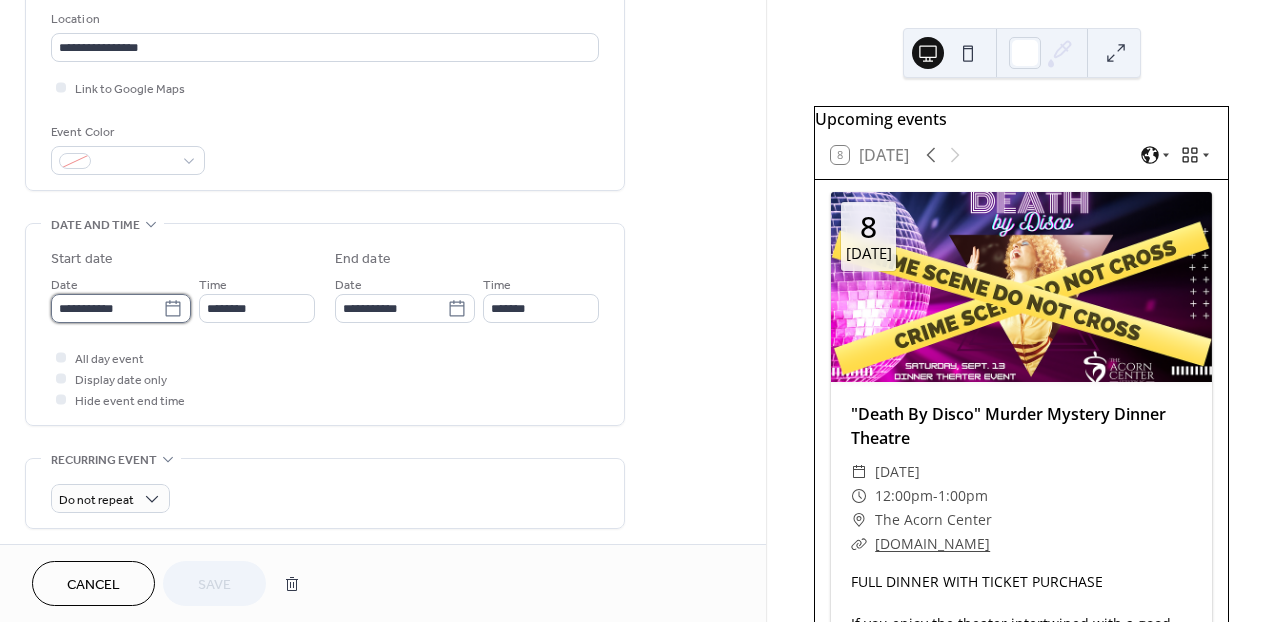 click on "**********" at bounding box center (107, 308) 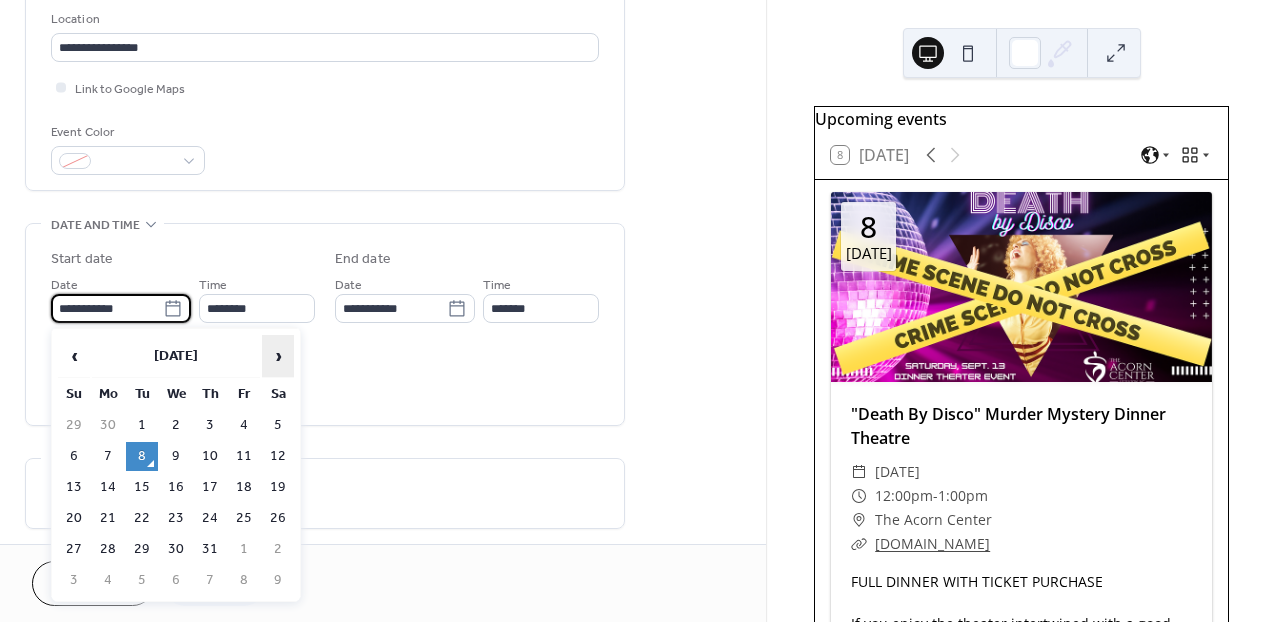 click on "›" at bounding box center [278, 356] 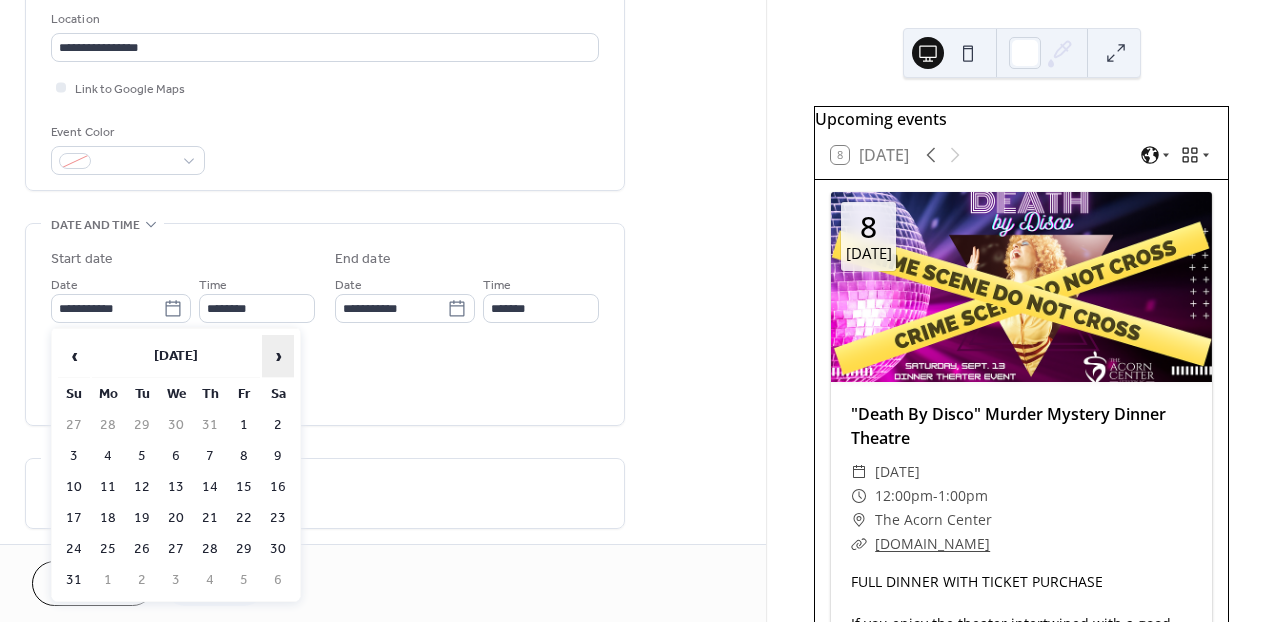 click on "›" at bounding box center (278, 356) 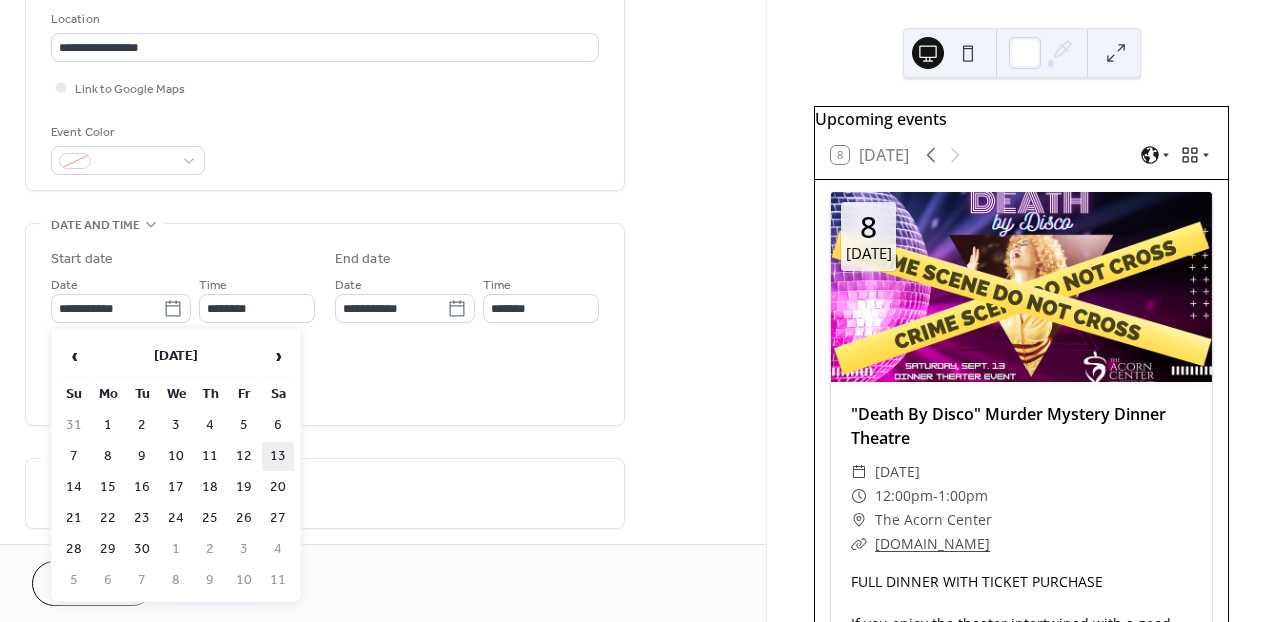 click on "13" at bounding box center (278, 456) 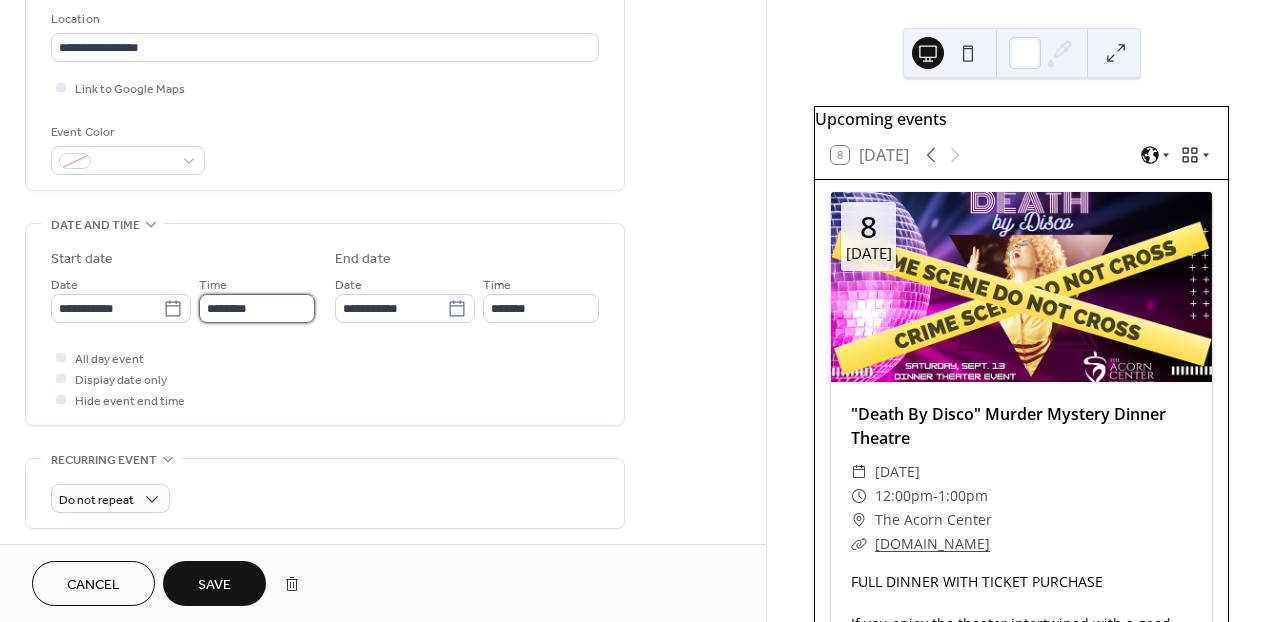 click on "********" at bounding box center [257, 308] 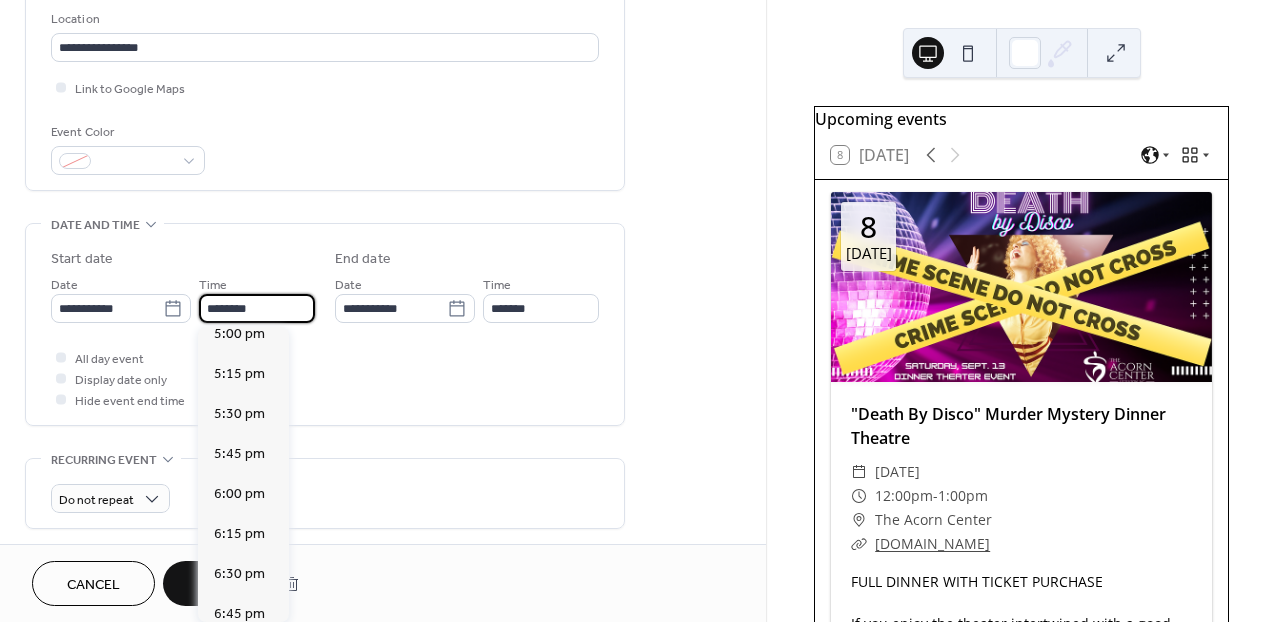 scroll, scrollTop: 2795, scrollLeft: 0, axis: vertical 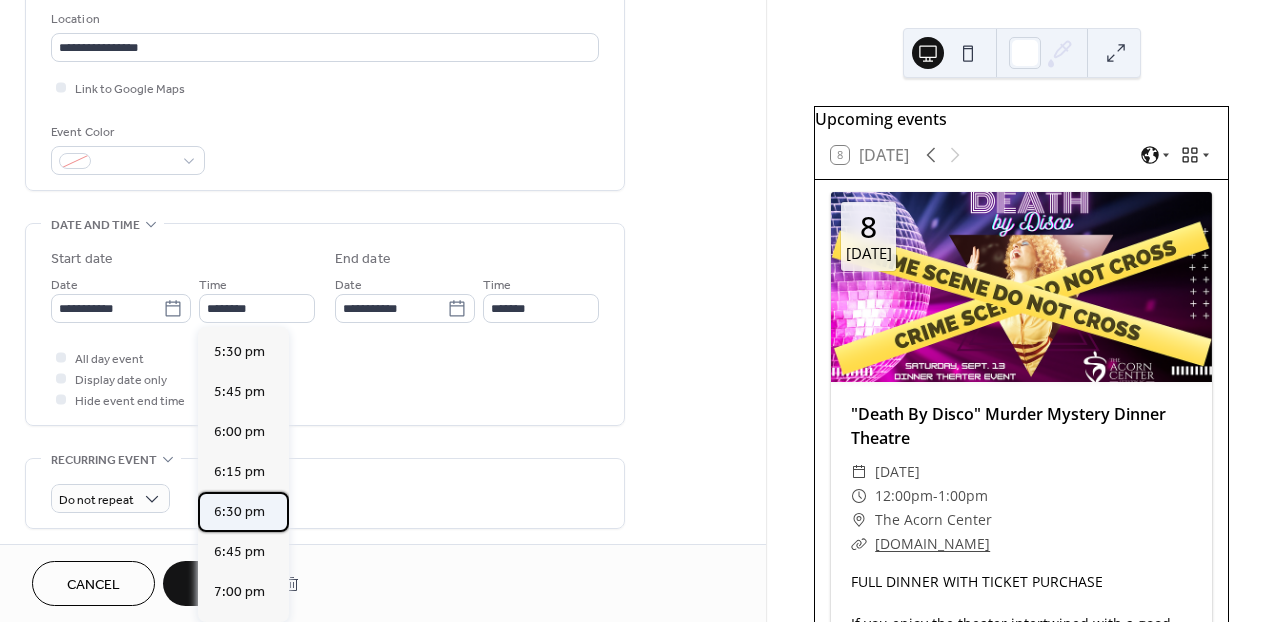 click on "6:30 pm" at bounding box center [239, 512] 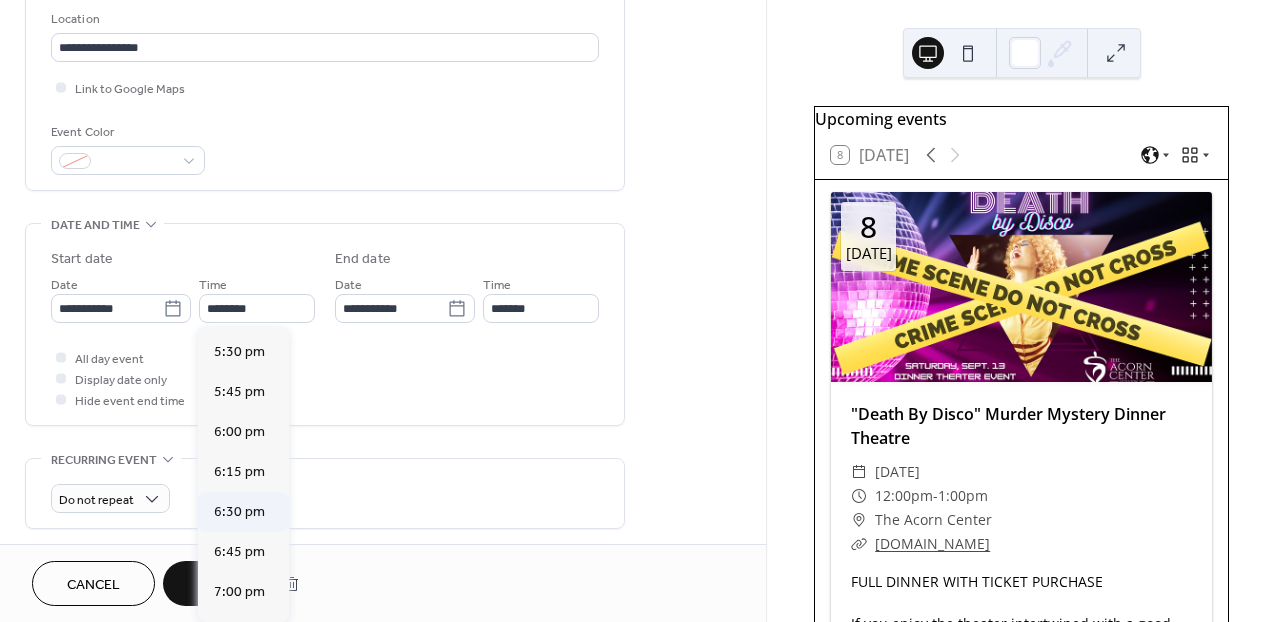 type on "*******" 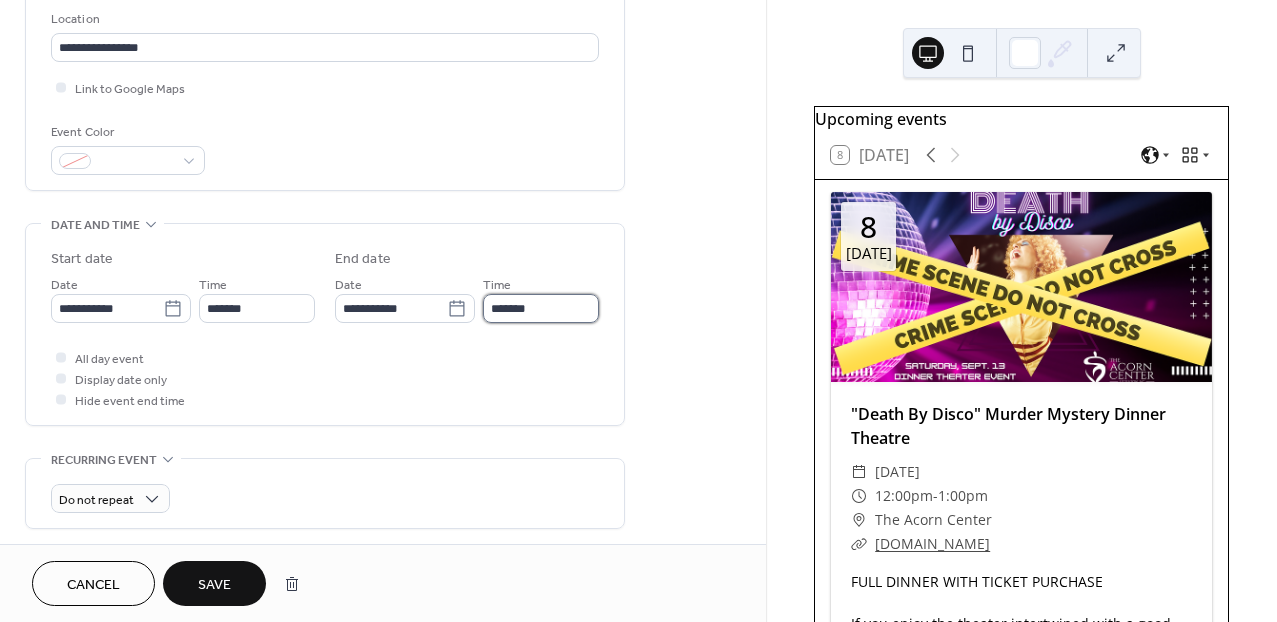 click on "*******" at bounding box center (541, 308) 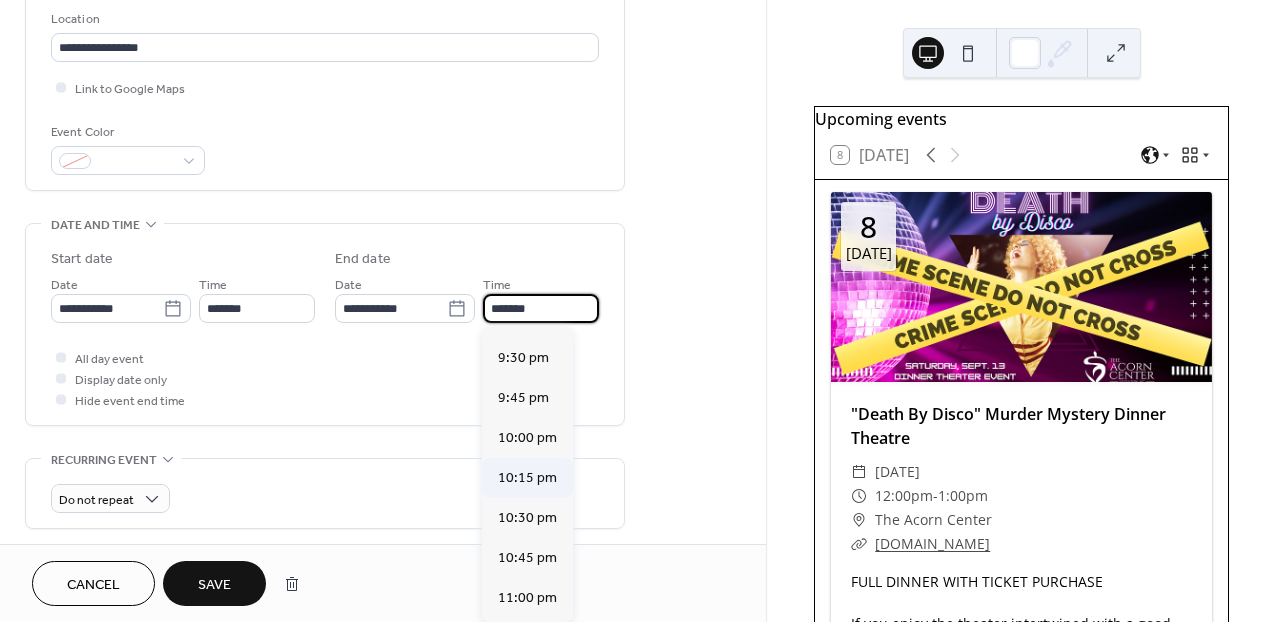 scroll, scrollTop: 432, scrollLeft: 0, axis: vertical 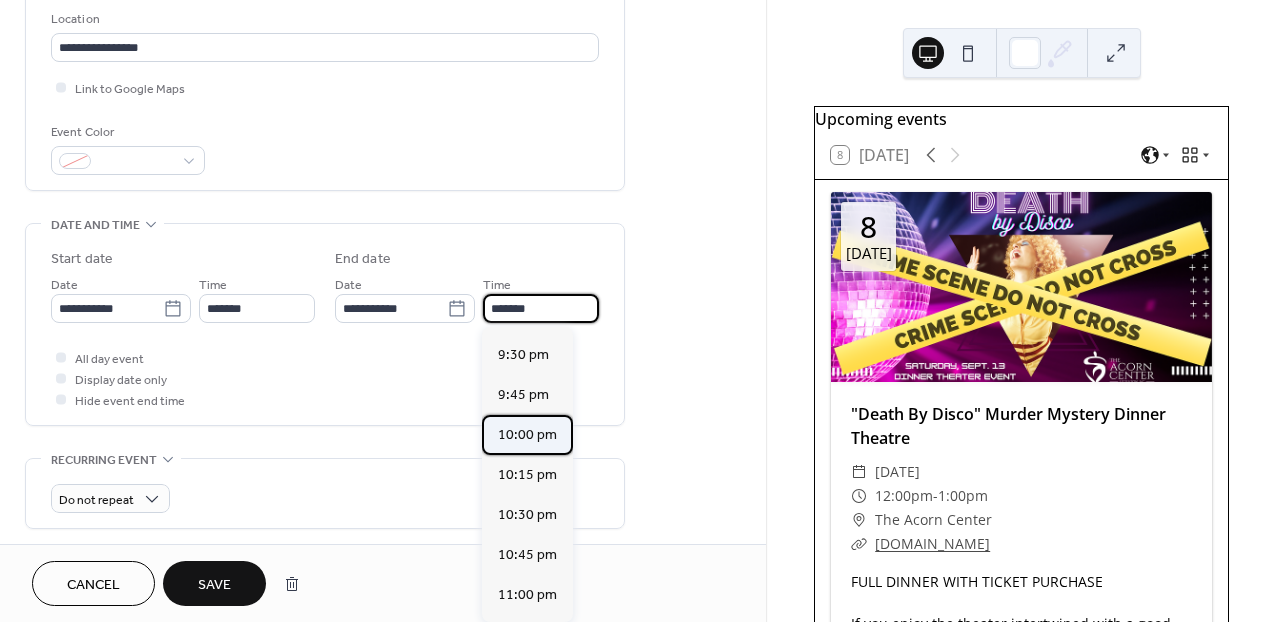 click on "10:00 pm" at bounding box center (527, 435) 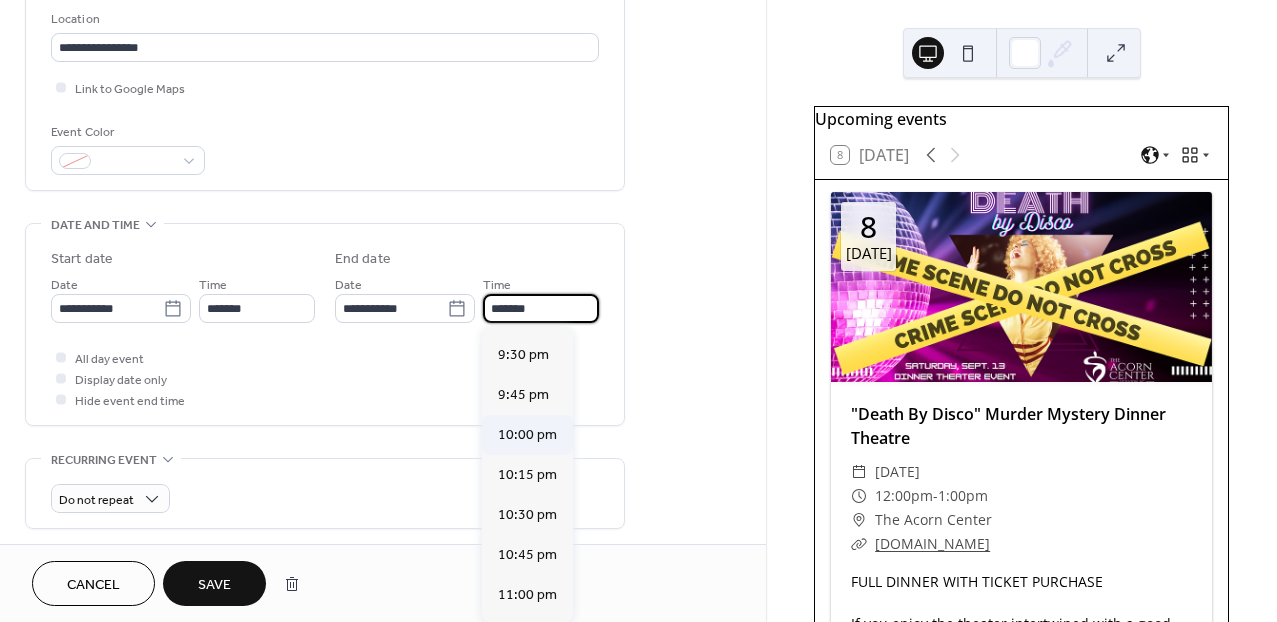 type on "********" 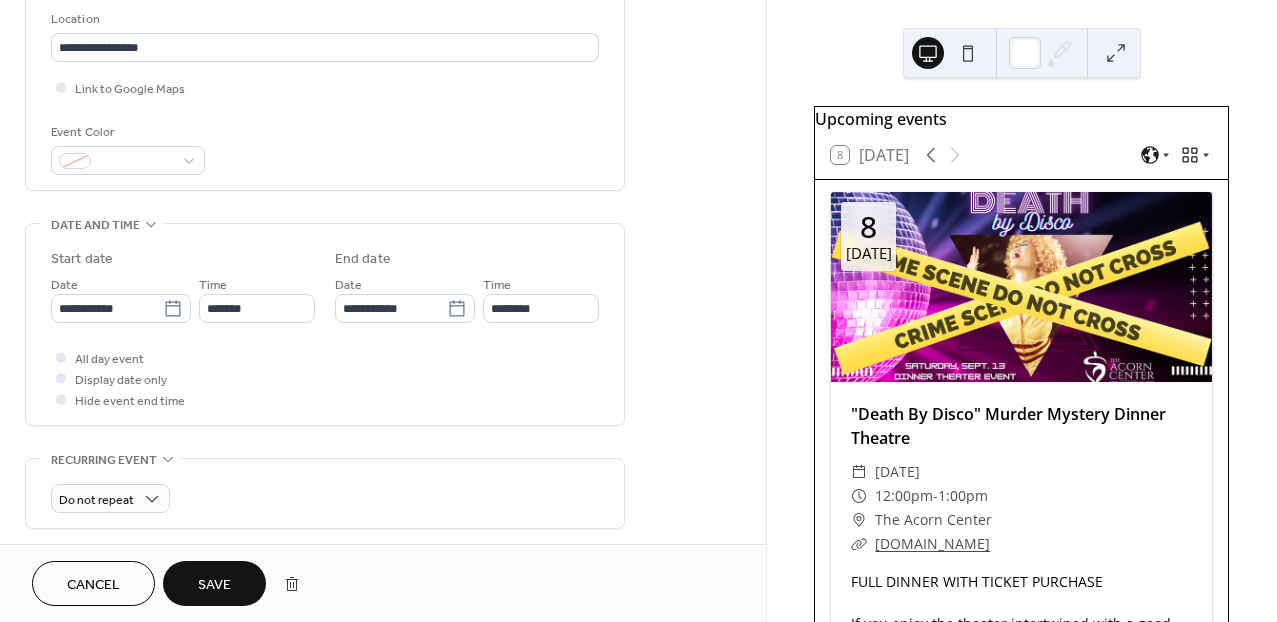 click on "Save" at bounding box center [214, 585] 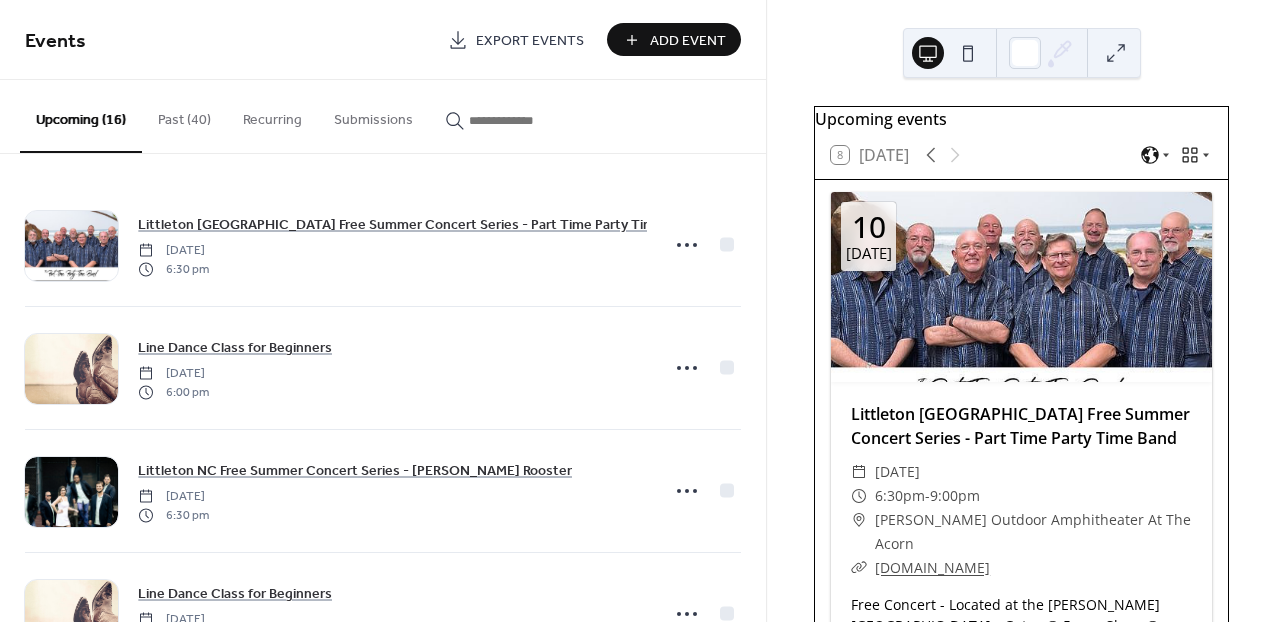 click on "Add Event" at bounding box center [688, 41] 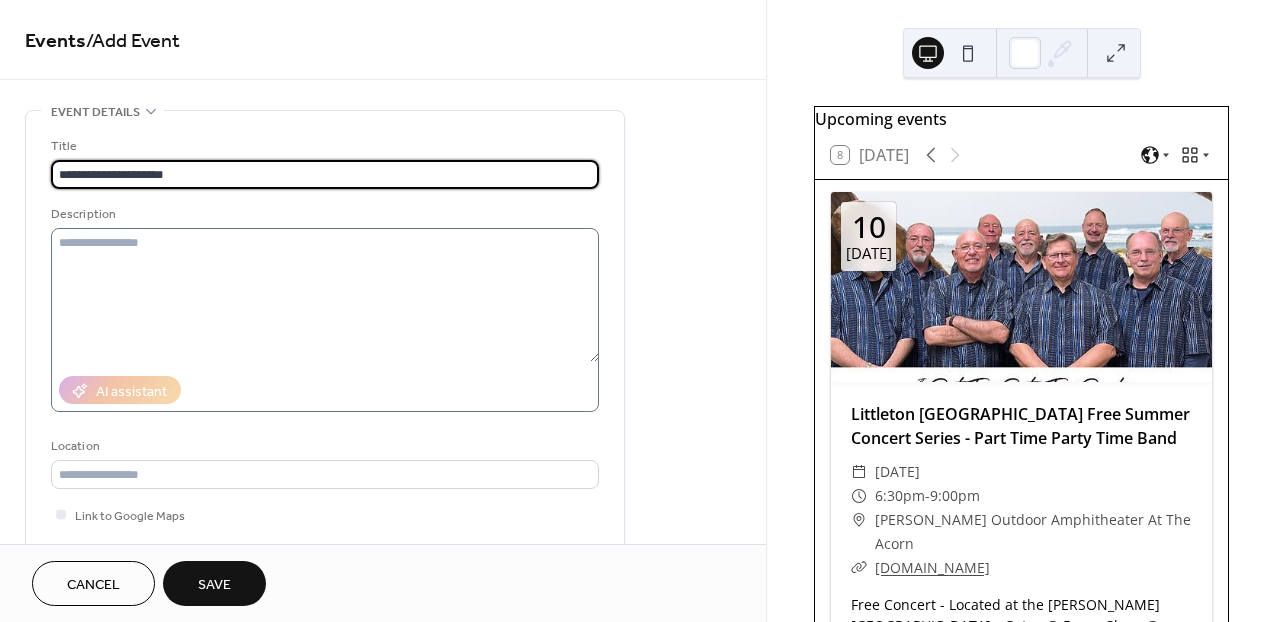 type on "**********" 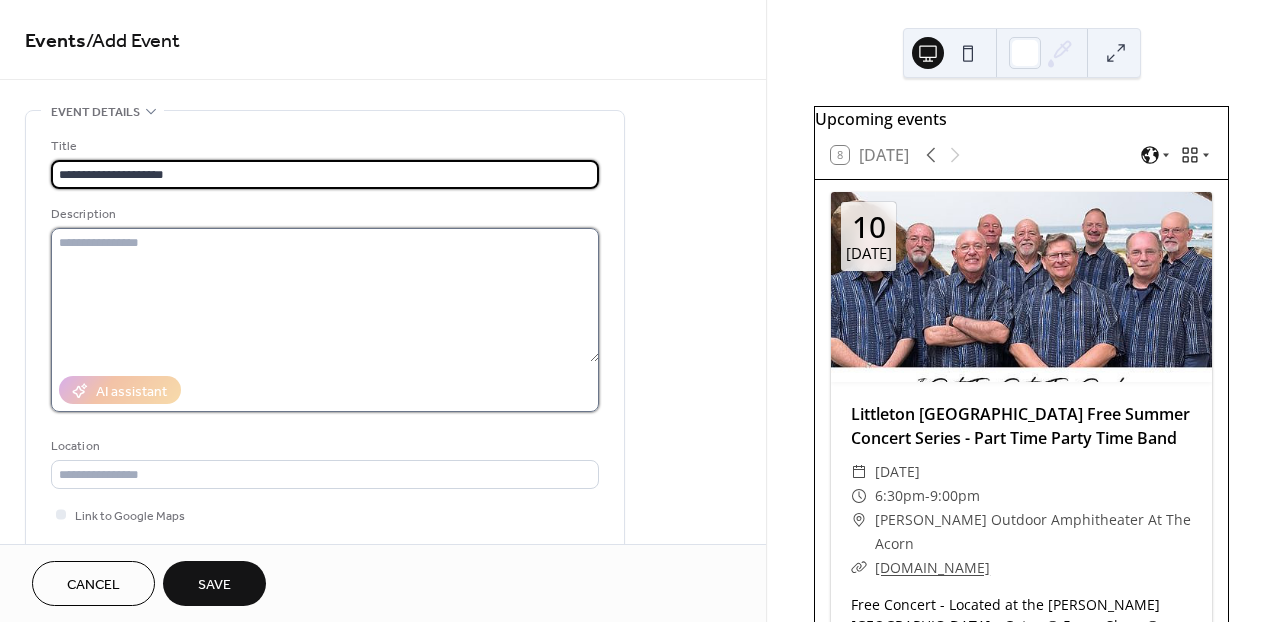 click at bounding box center [325, 295] 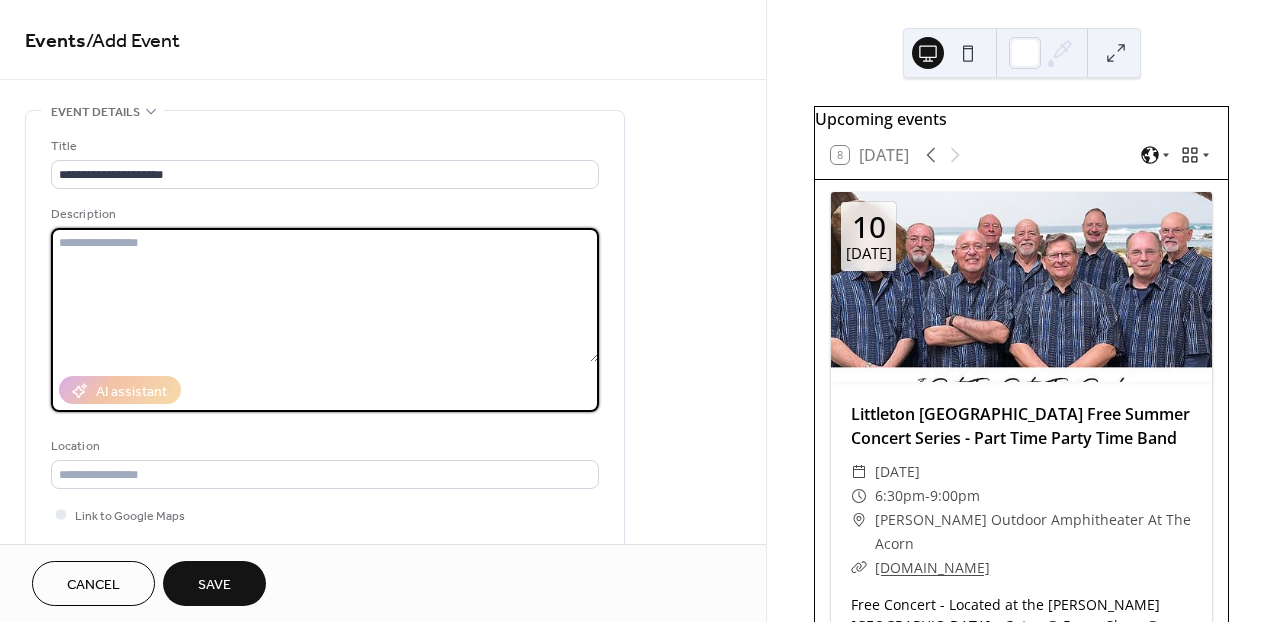 paste on "**********" 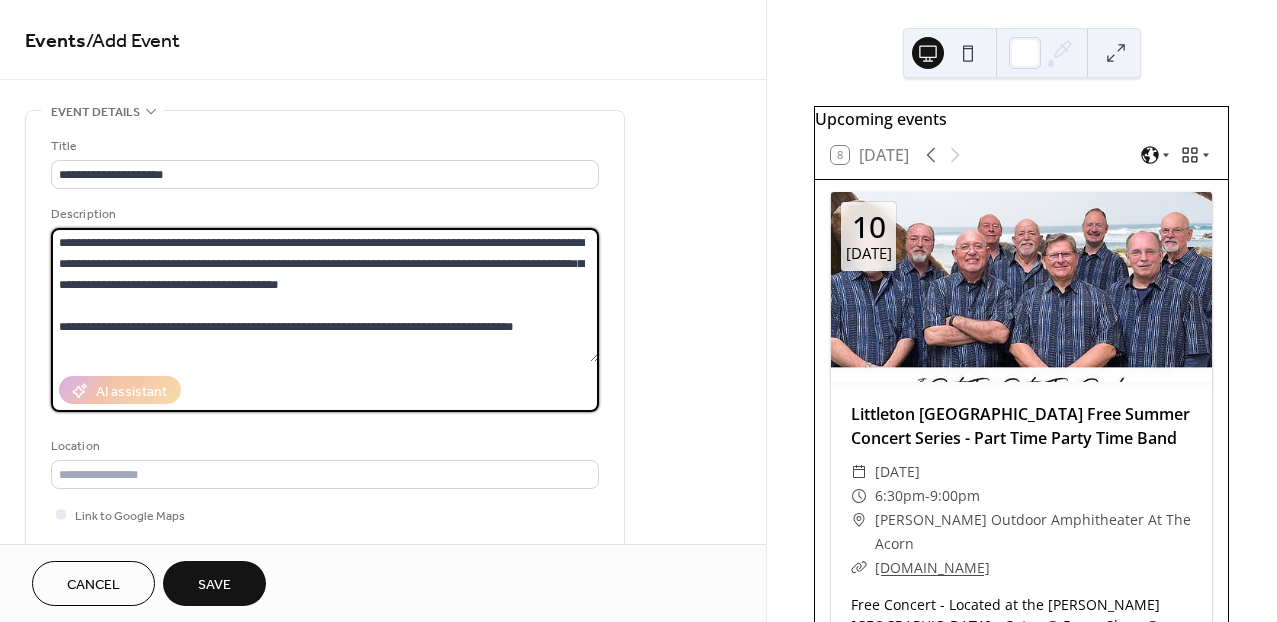 scroll, scrollTop: 42, scrollLeft: 0, axis: vertical 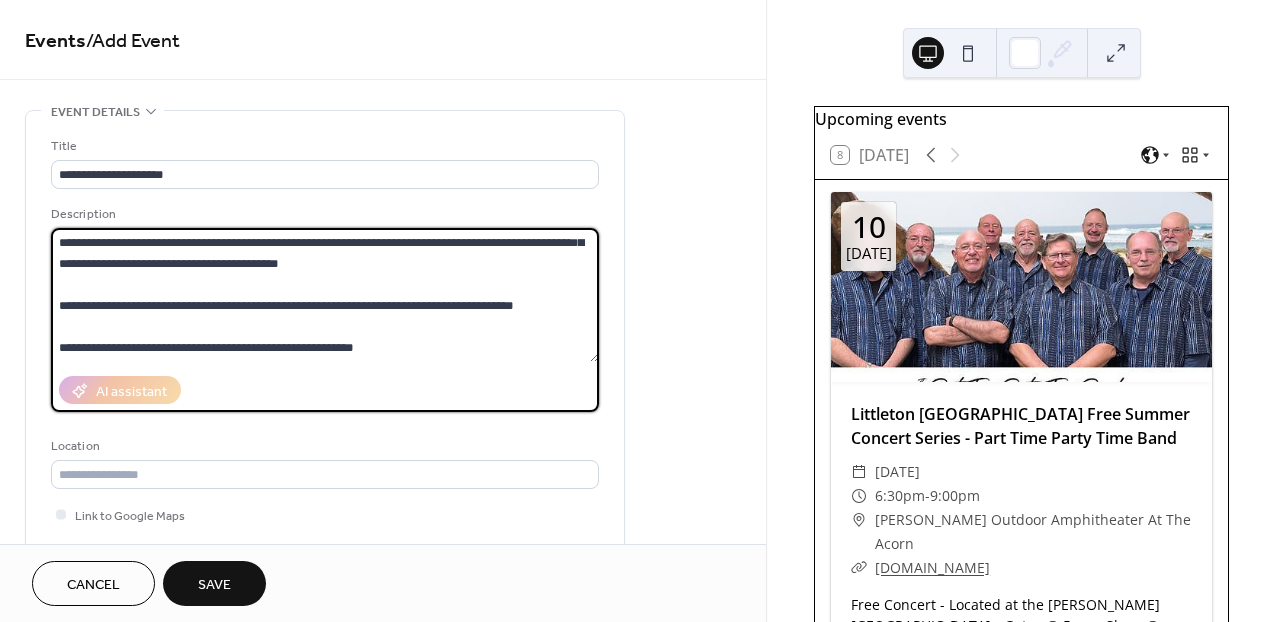 click on "**********" at bounding box center (325, 295) 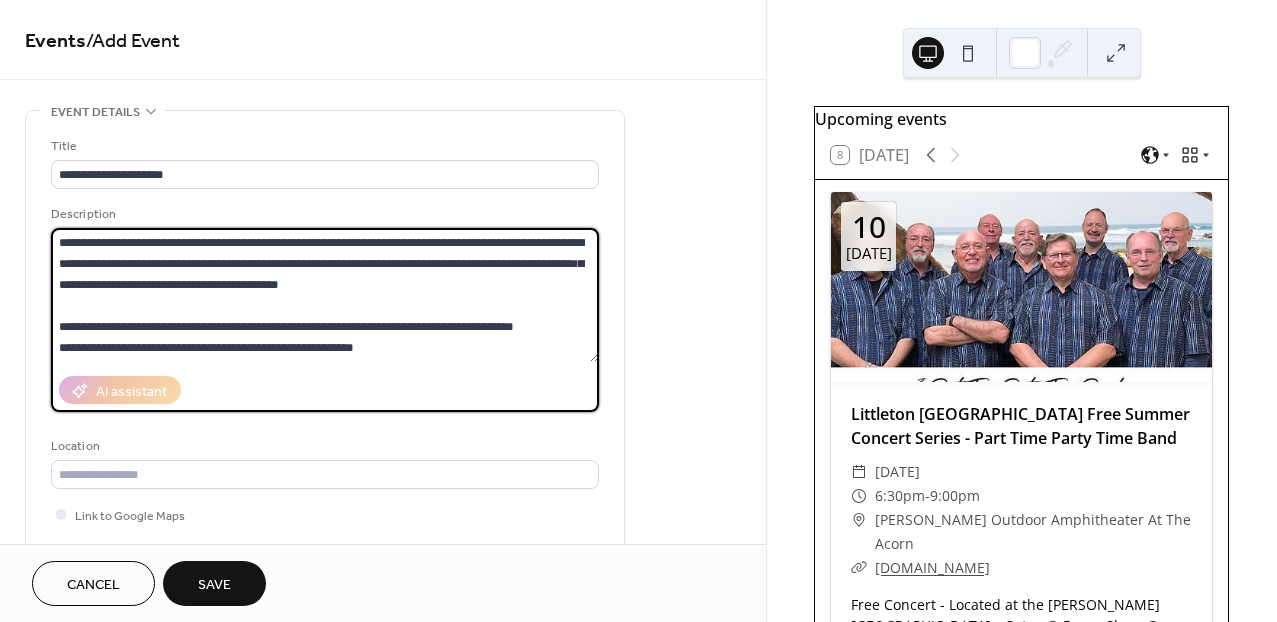 scroll, scrollTop: 21, scrollLeft: 0, axis: vertical 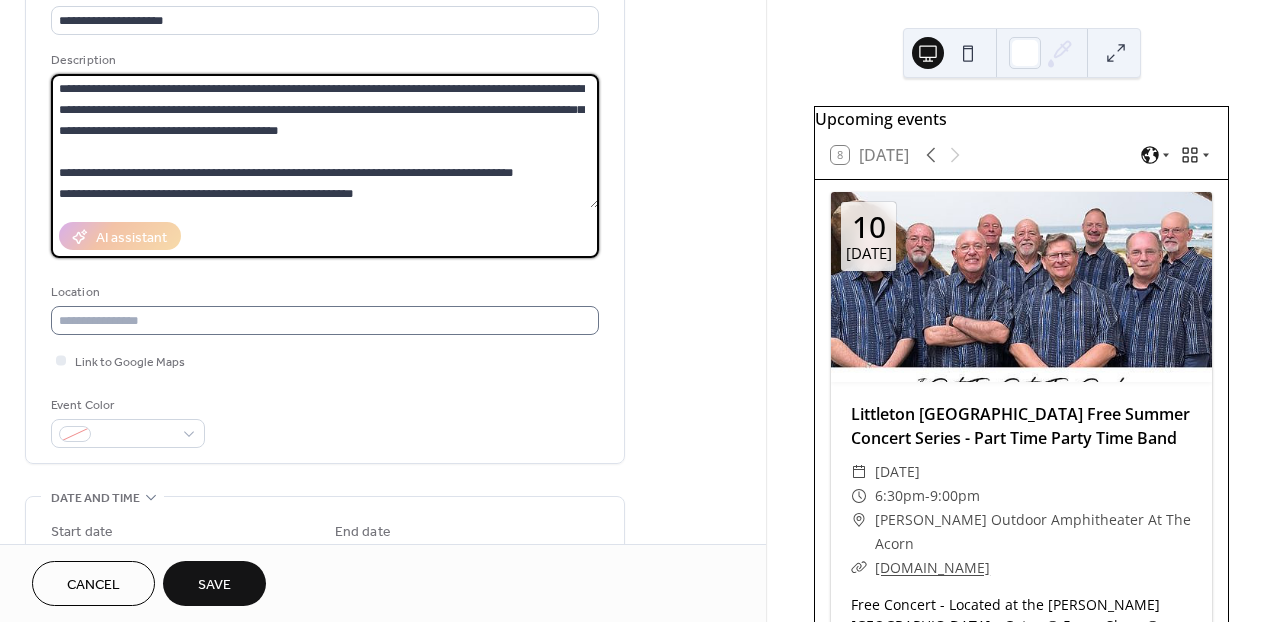 type on "**********" 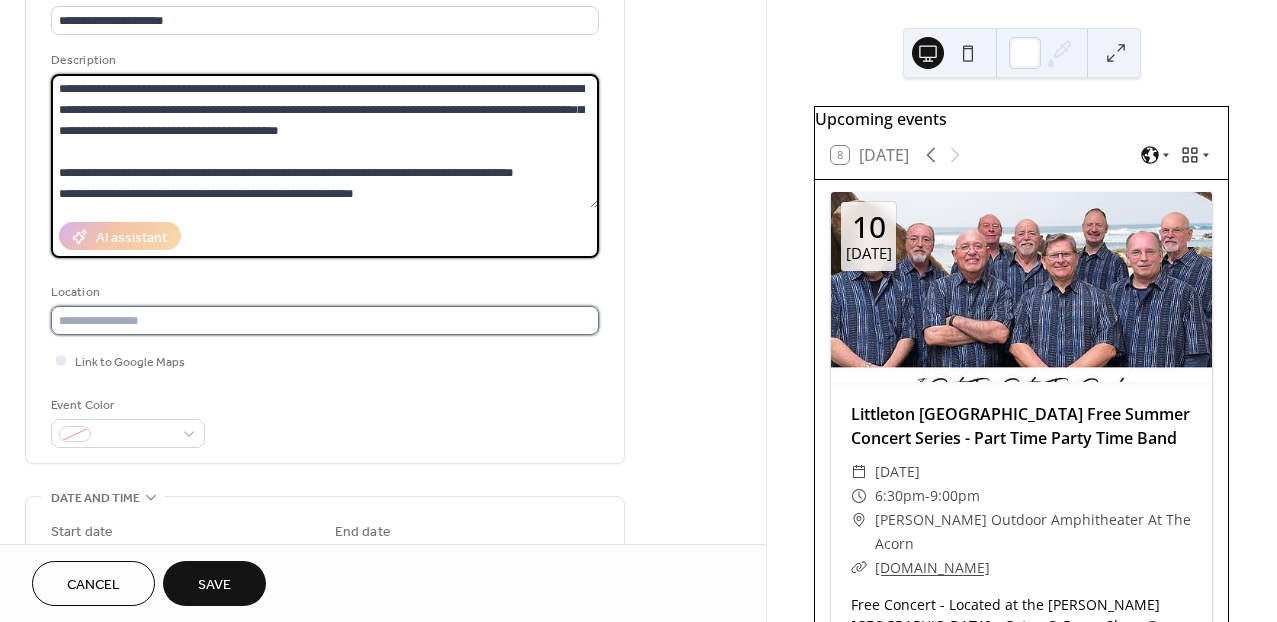 click at bounding box center (325, 320) 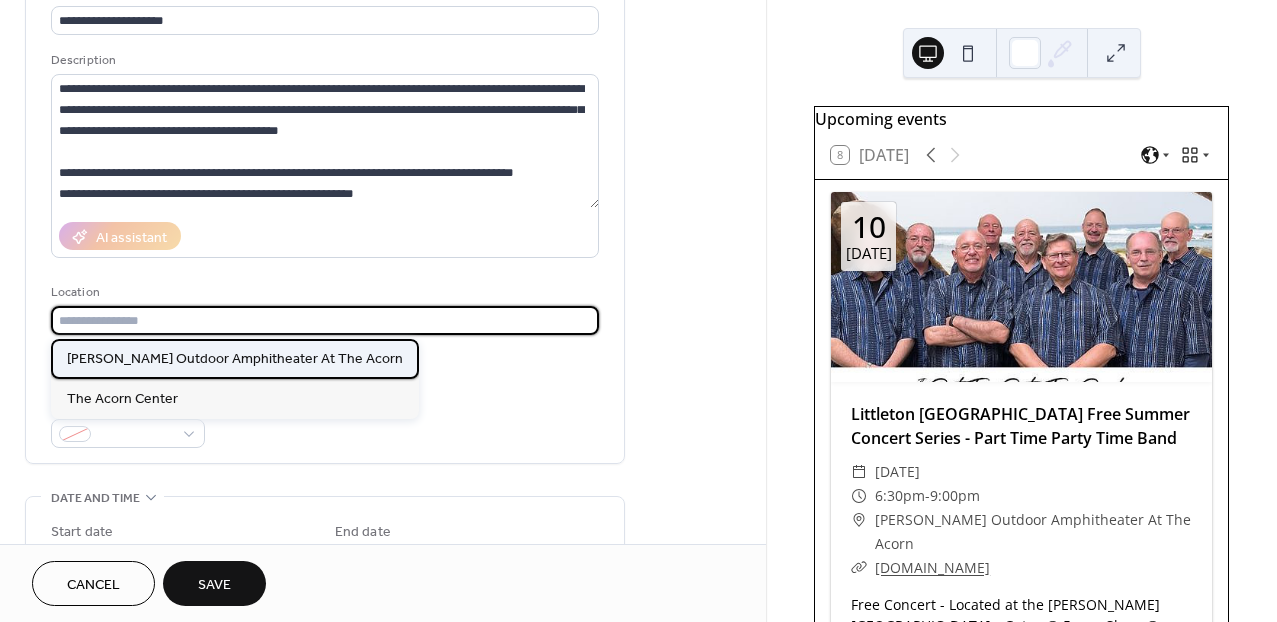 click on "Ed Fitts Outdoor Amphitheater At The Acorn" at bounding box center [235, 359] 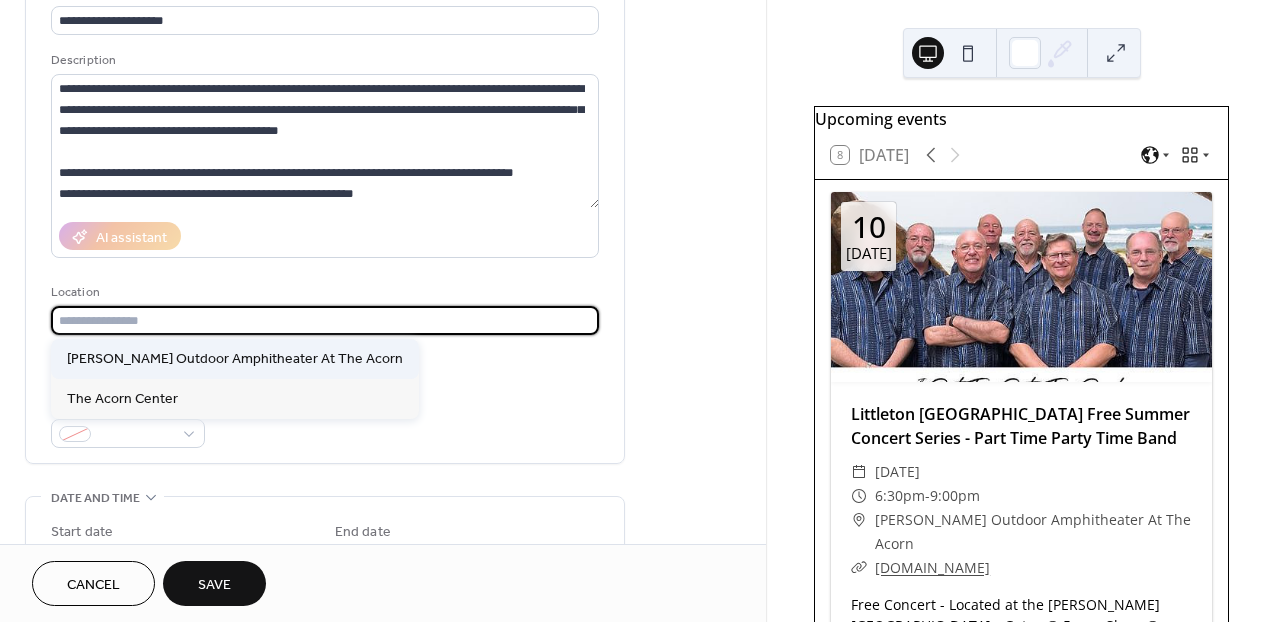 type on "**********" 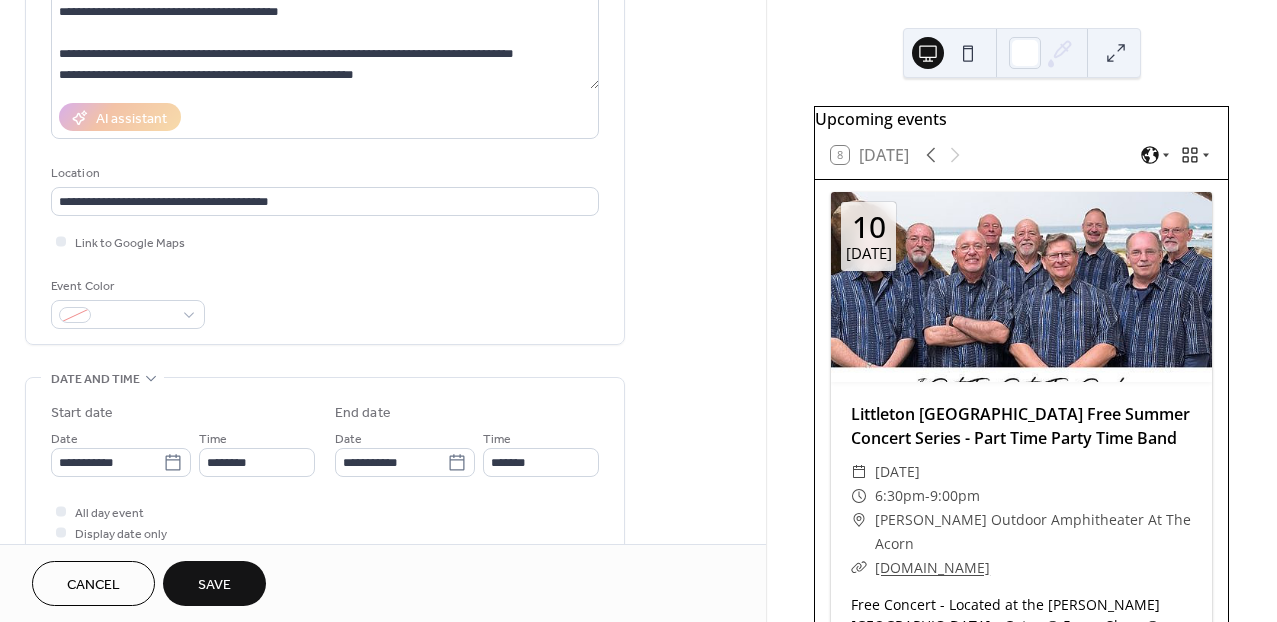 scroll, scrollTop: 372, scrollLeft: 0, axis: vertical 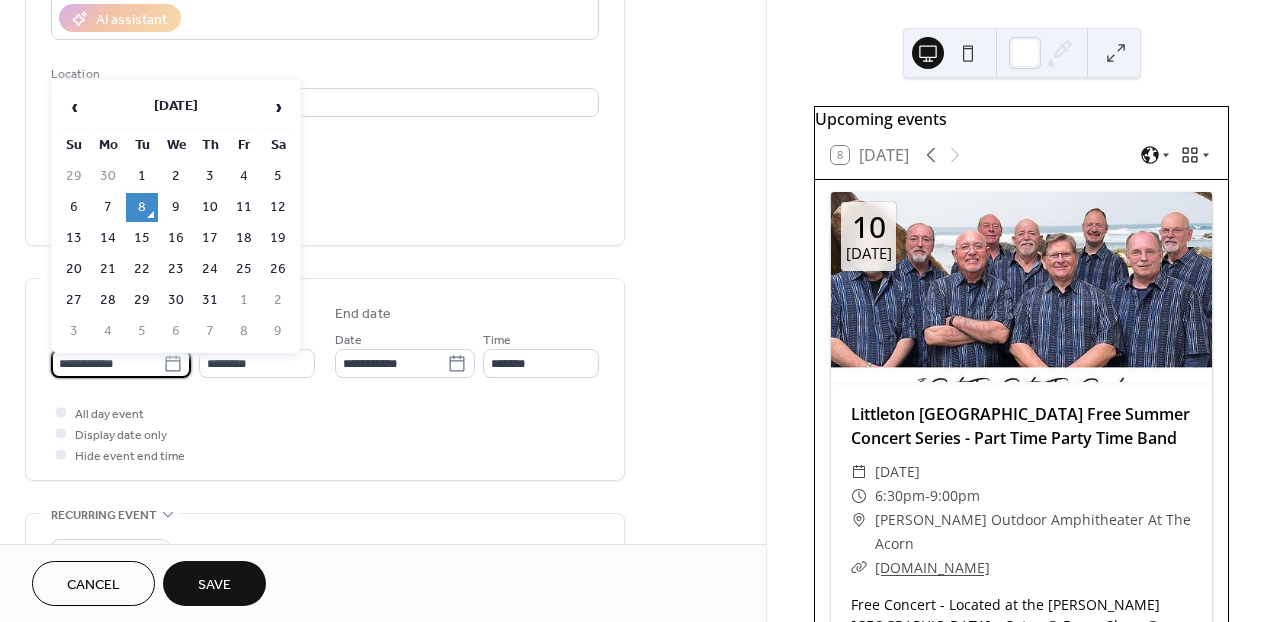 click on "**********" at bounding box center (107, 363) 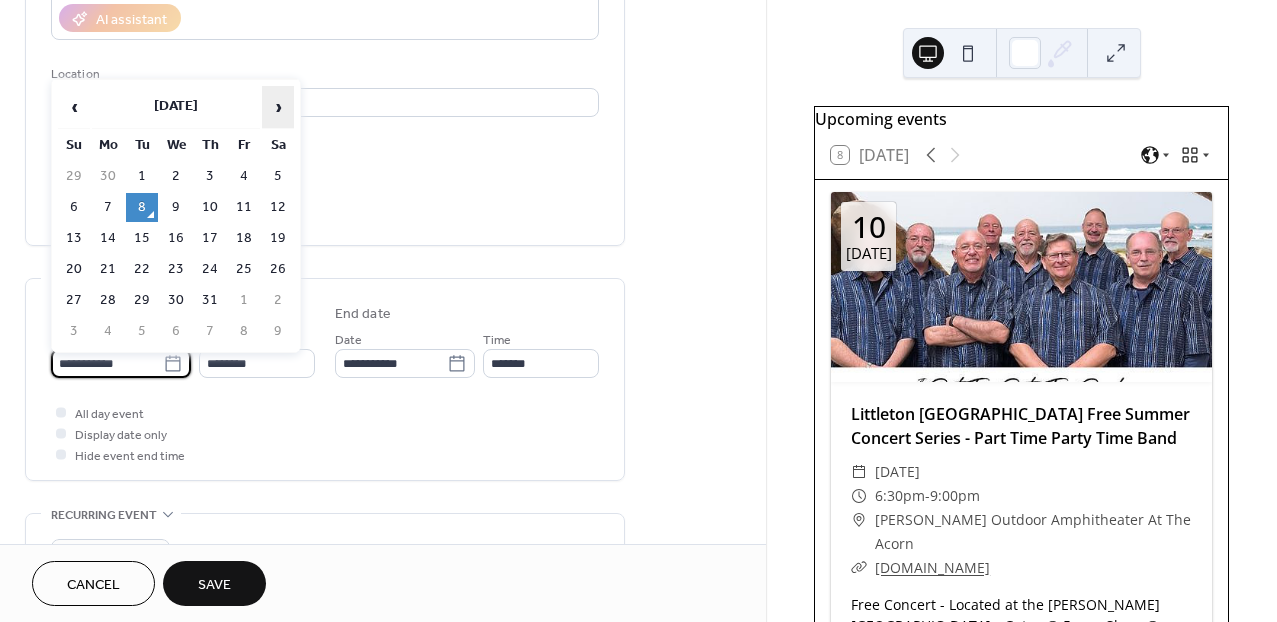 click on "›" at bounding box center (278, 107) 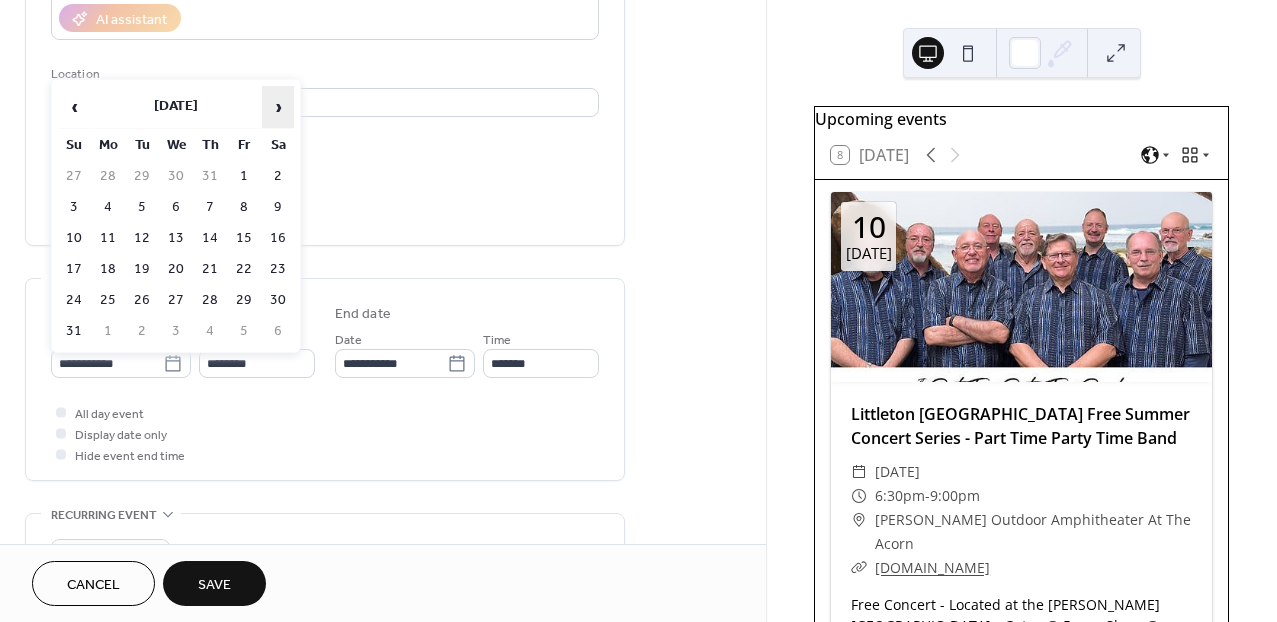 click on "›" at bounding box center (278, 107) 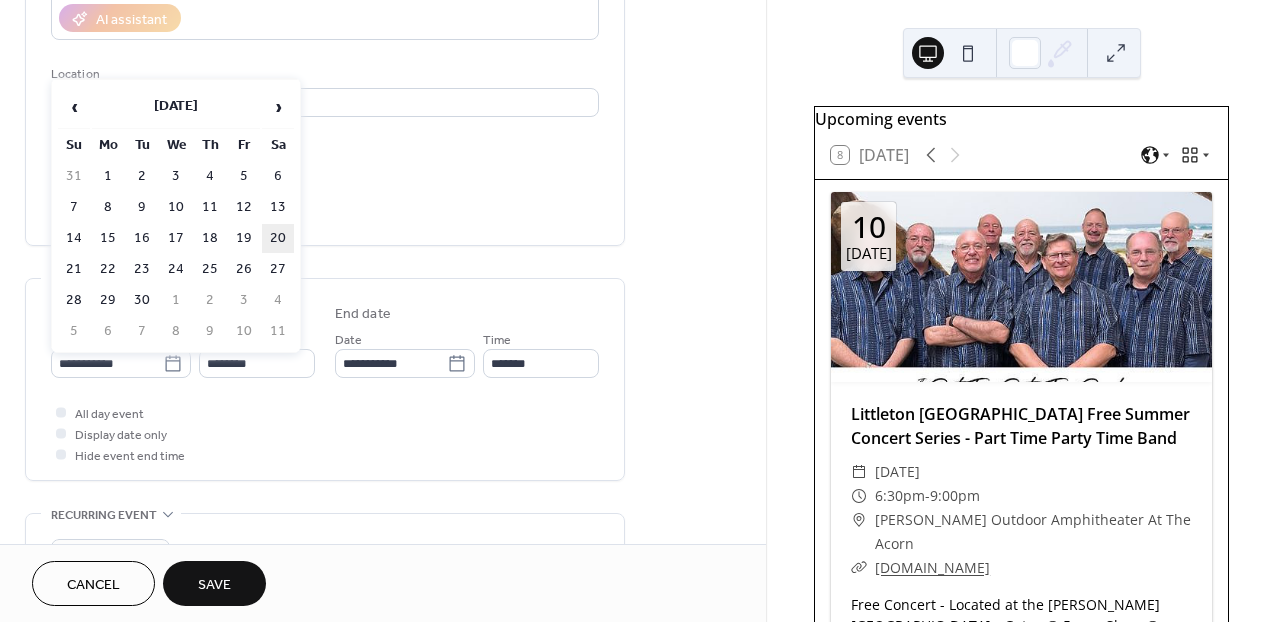 click on "20" at bounding box center [278, 238] 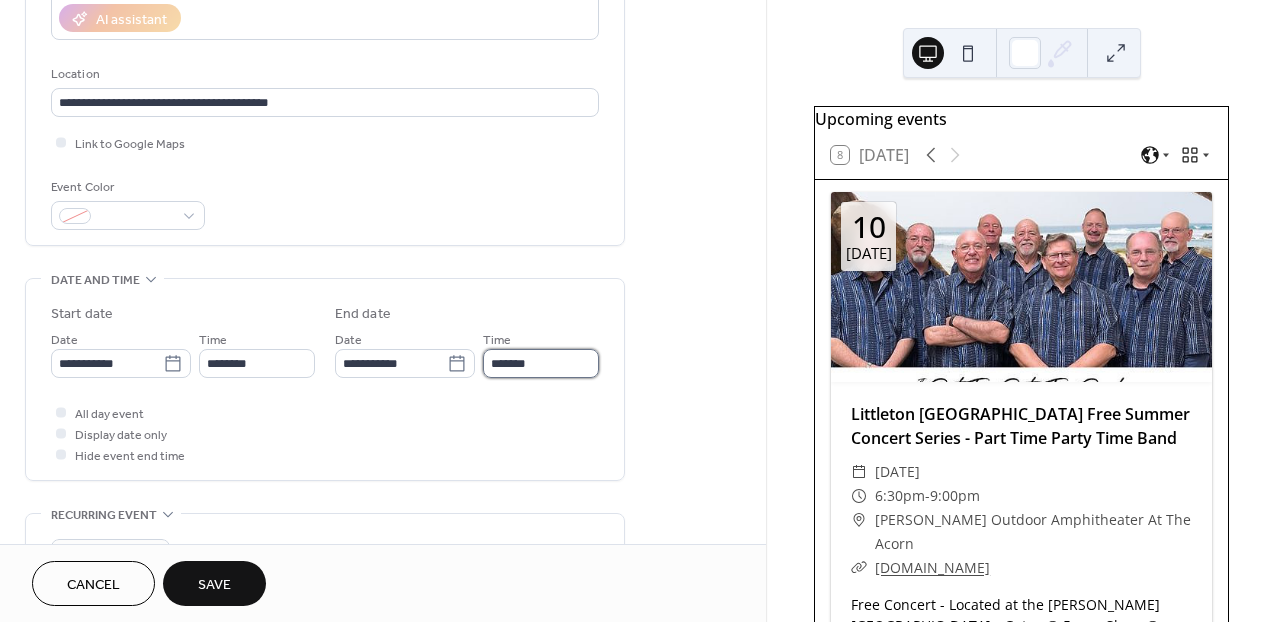 click on "*******" at bounding box center [541, 363] 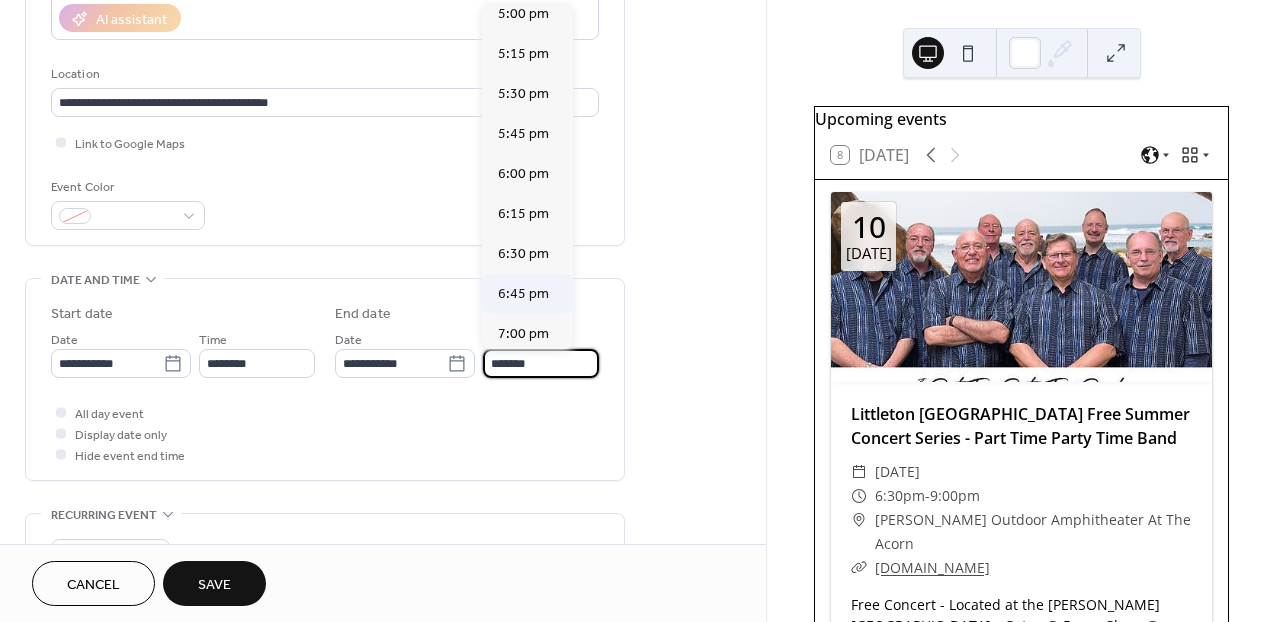 scroll, scrollTop: 804, scrollLeft: 0, axis: vertical 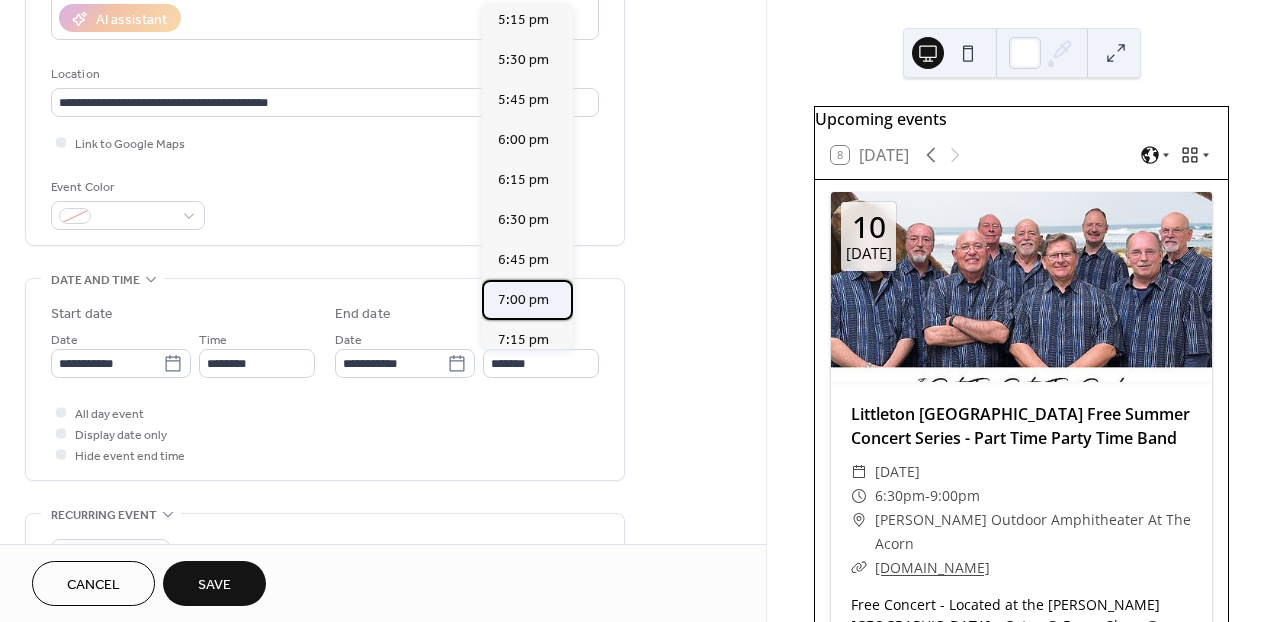 click on "7:00 pm" at bounding box center [523, 300] 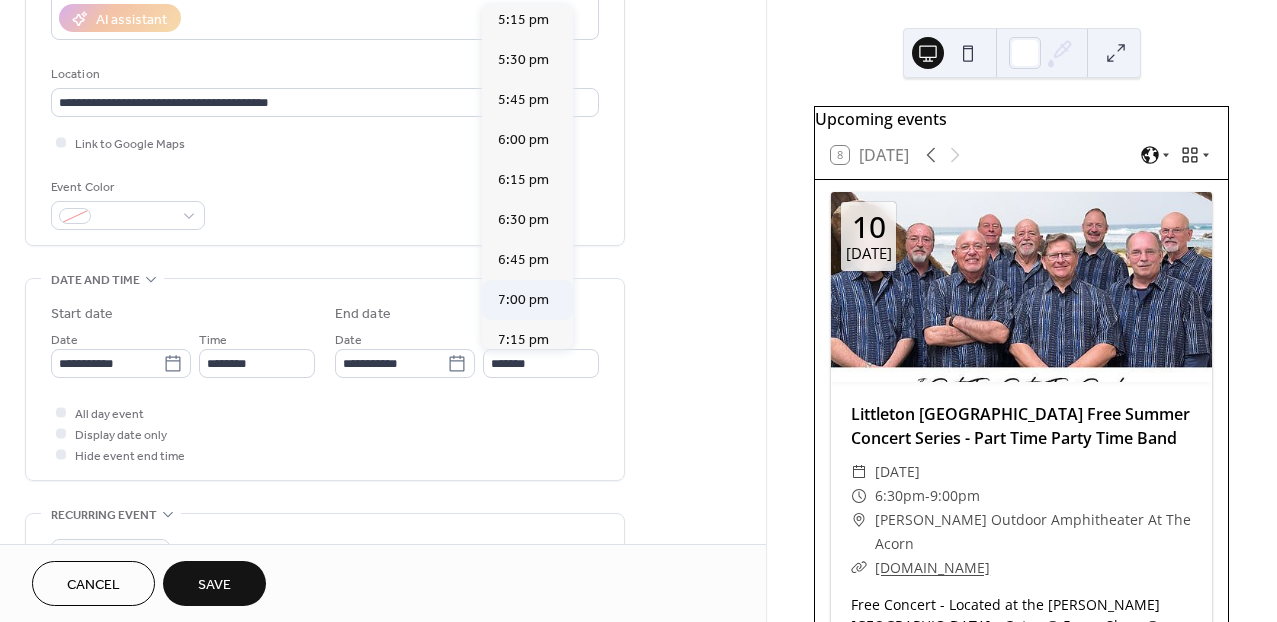 type on "*******" 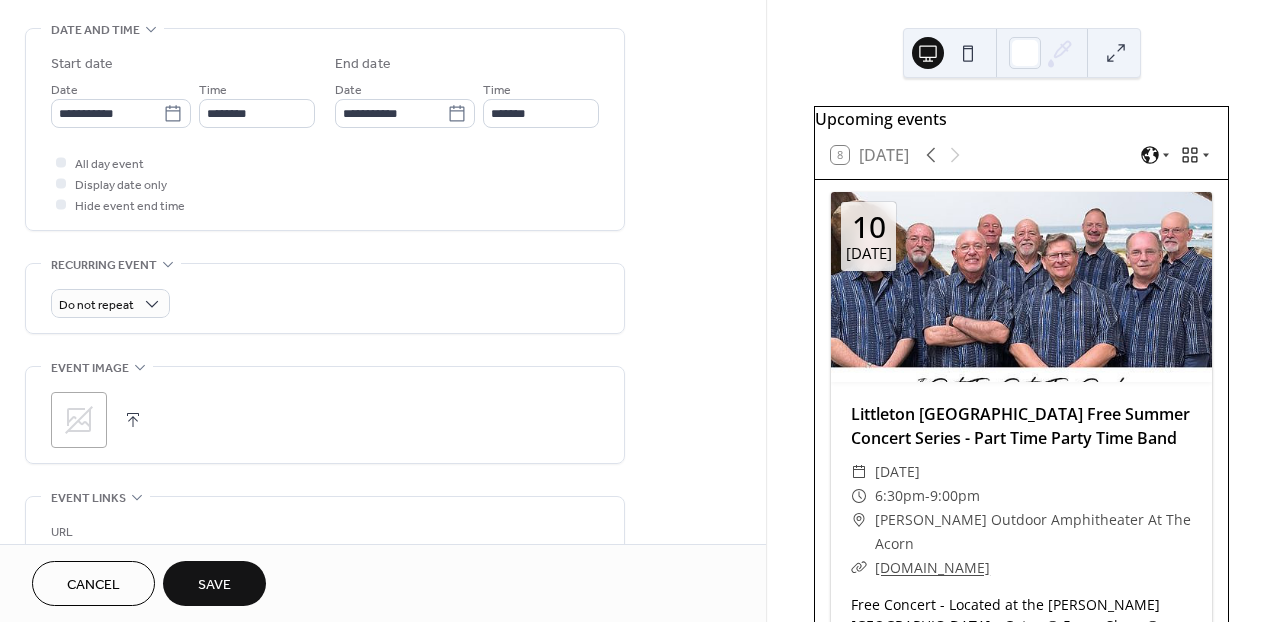 scroll, scrollTop: 623, scrollLeft: 0, axis: vertical 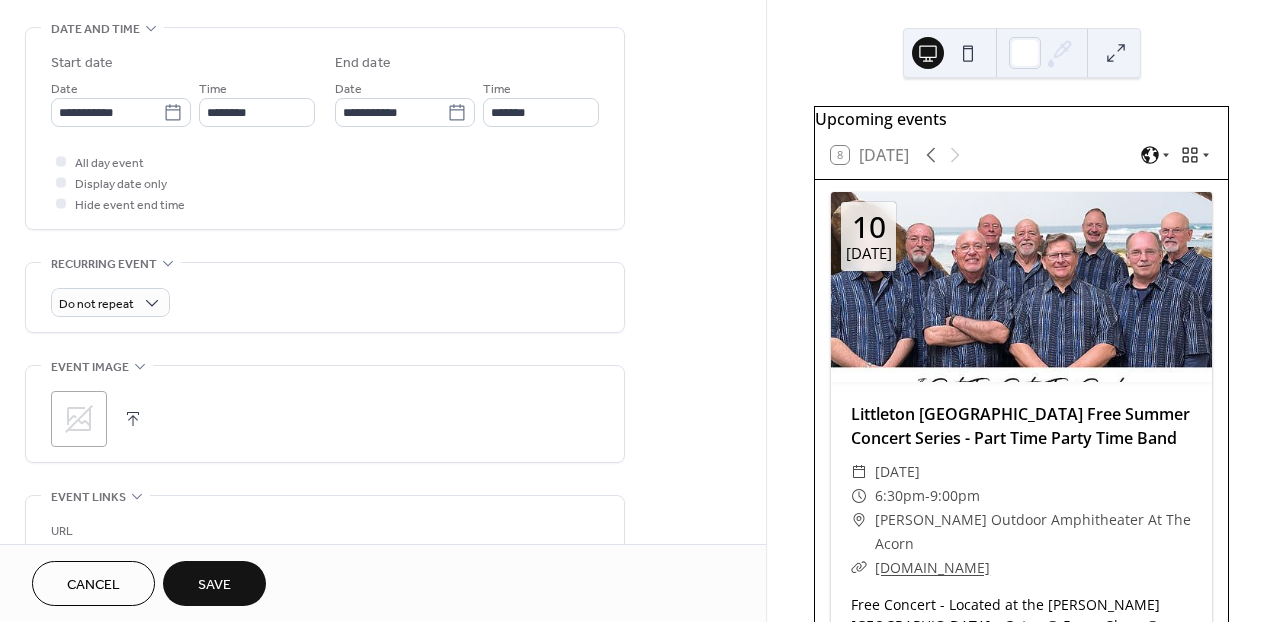 click 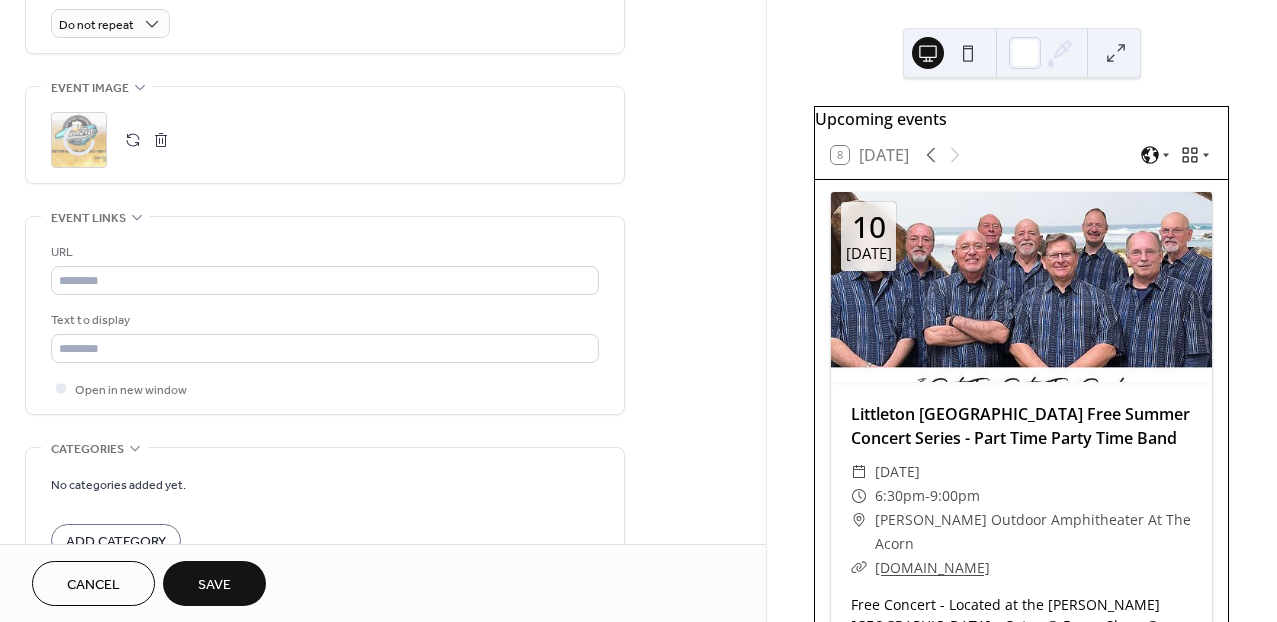 scroll, scrollTop: 907, scrollLeft: 0, axis: vertical 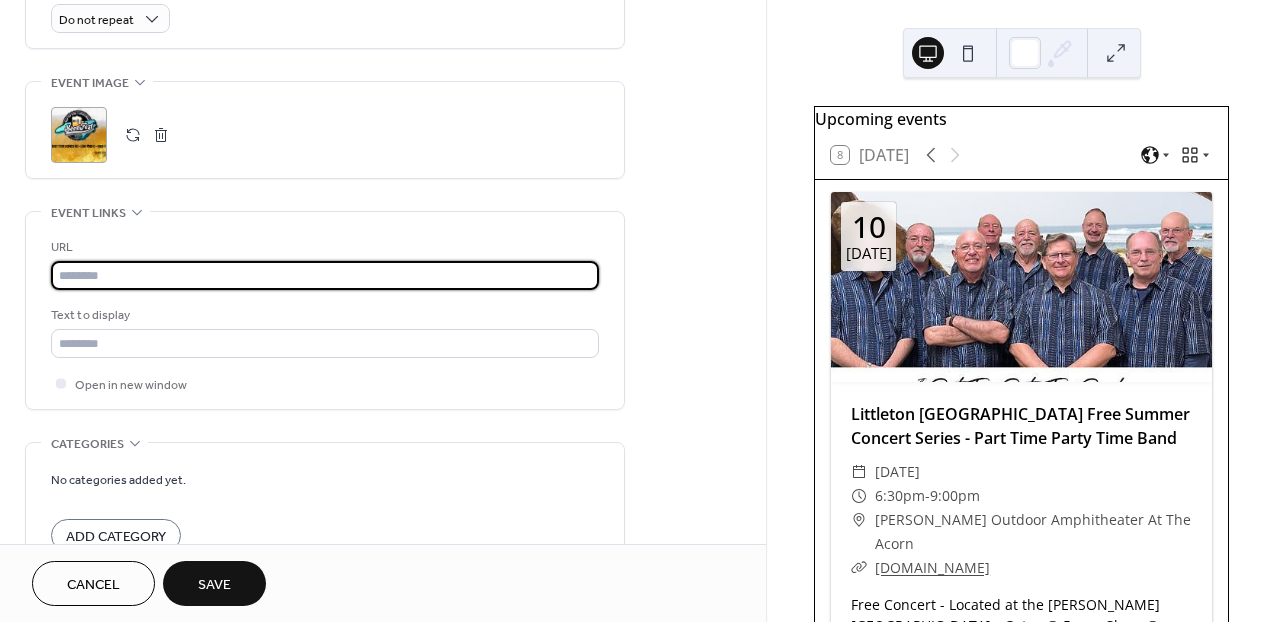 click at bounding box center [325, 275] 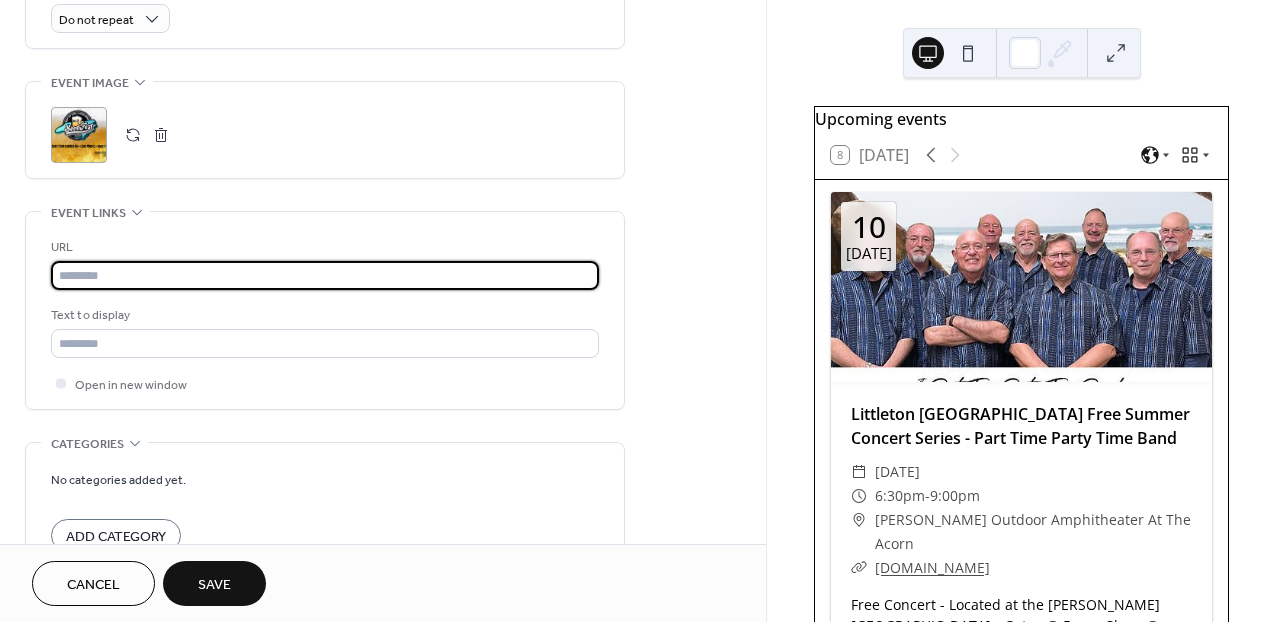 paste on "**********" 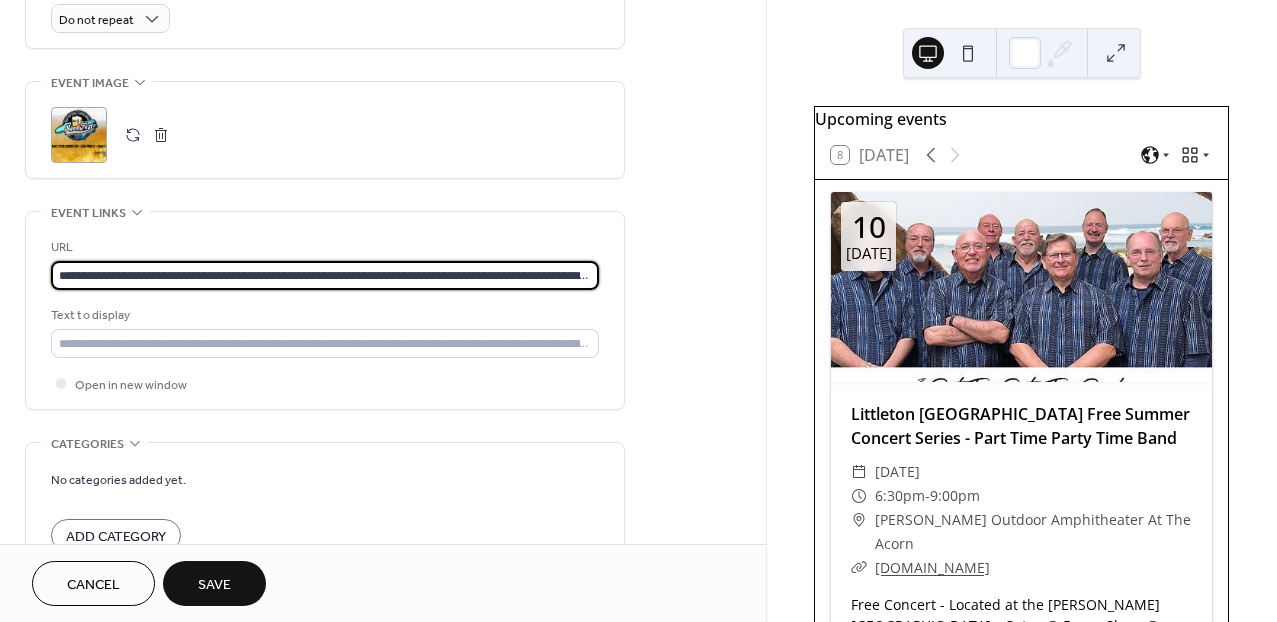 scroll, scrollTop: 0, scrollLeft: 179, axis: horizontal 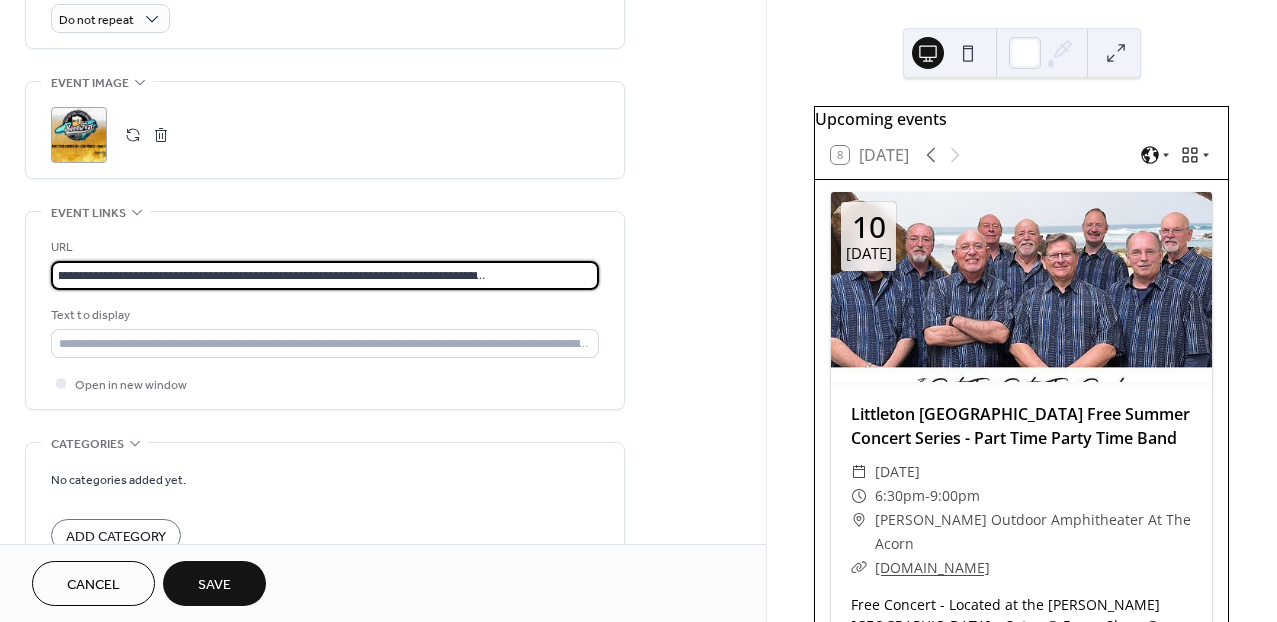 type on "**********" 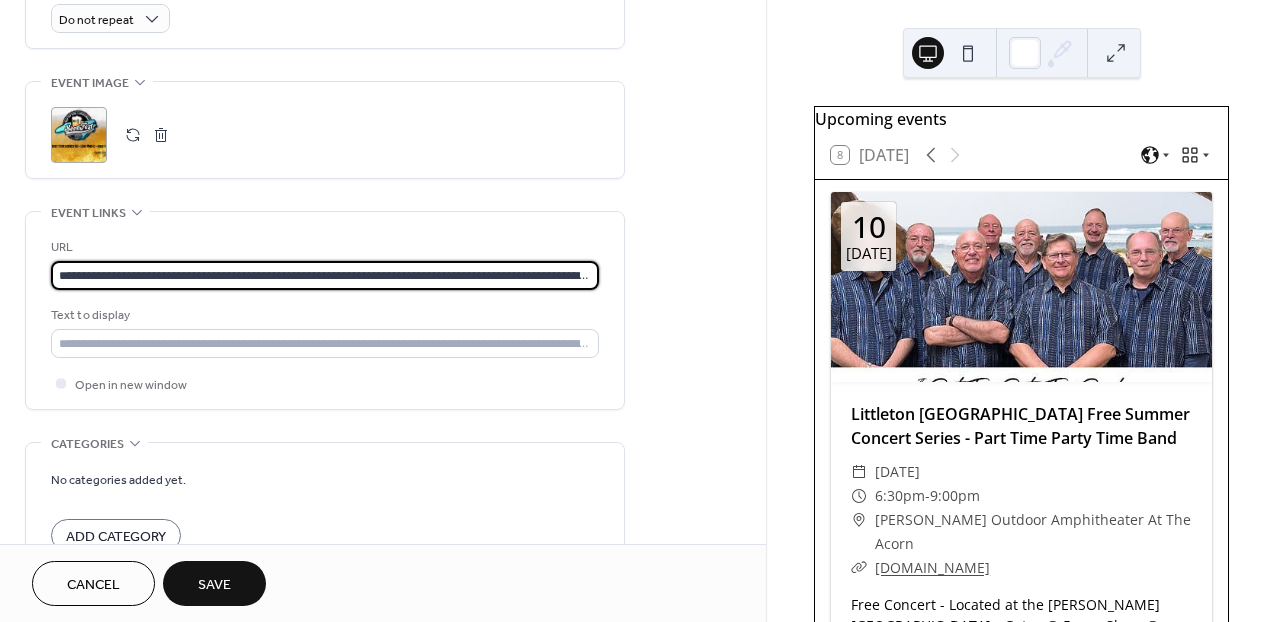 click on "Save" at bounding box center (214, 585) 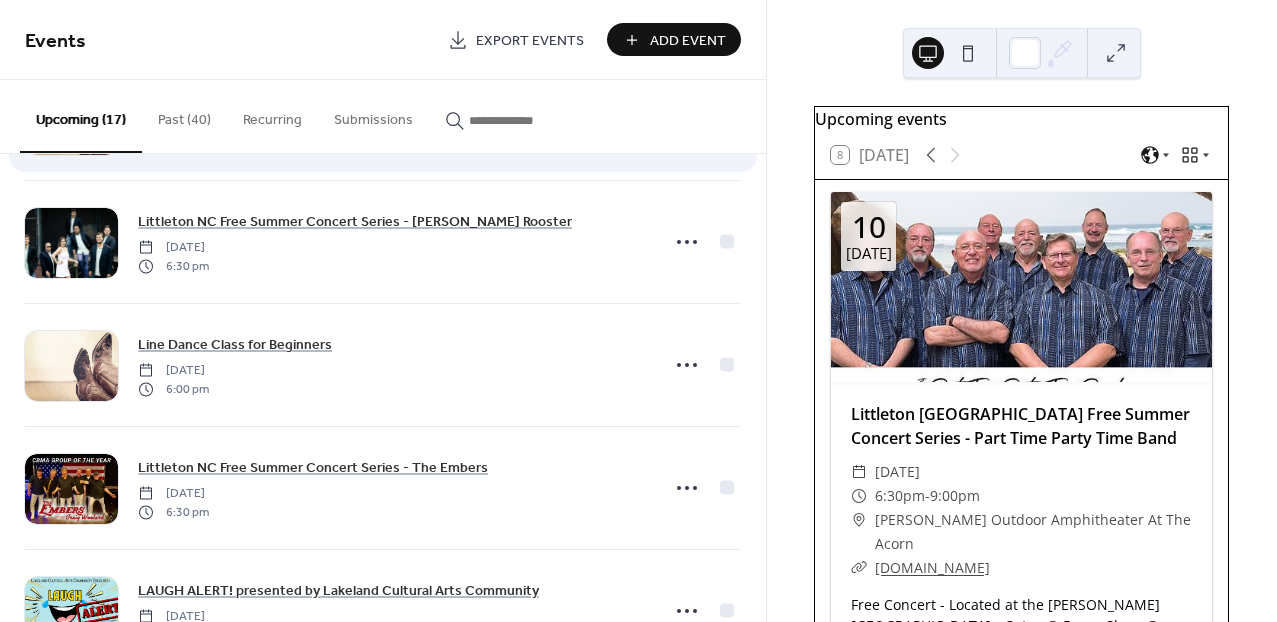 scroll, scrollTop: 0, scrollLeft: 0, axis: both 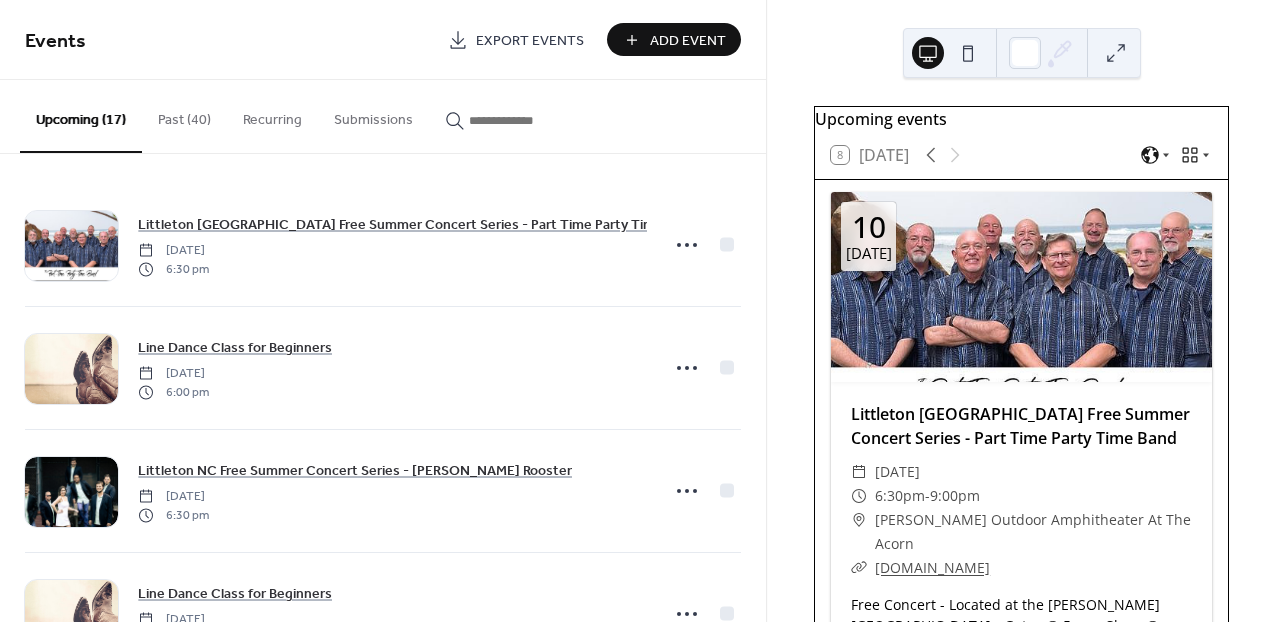 click on "Add Event" at bounding box center [688, 41] 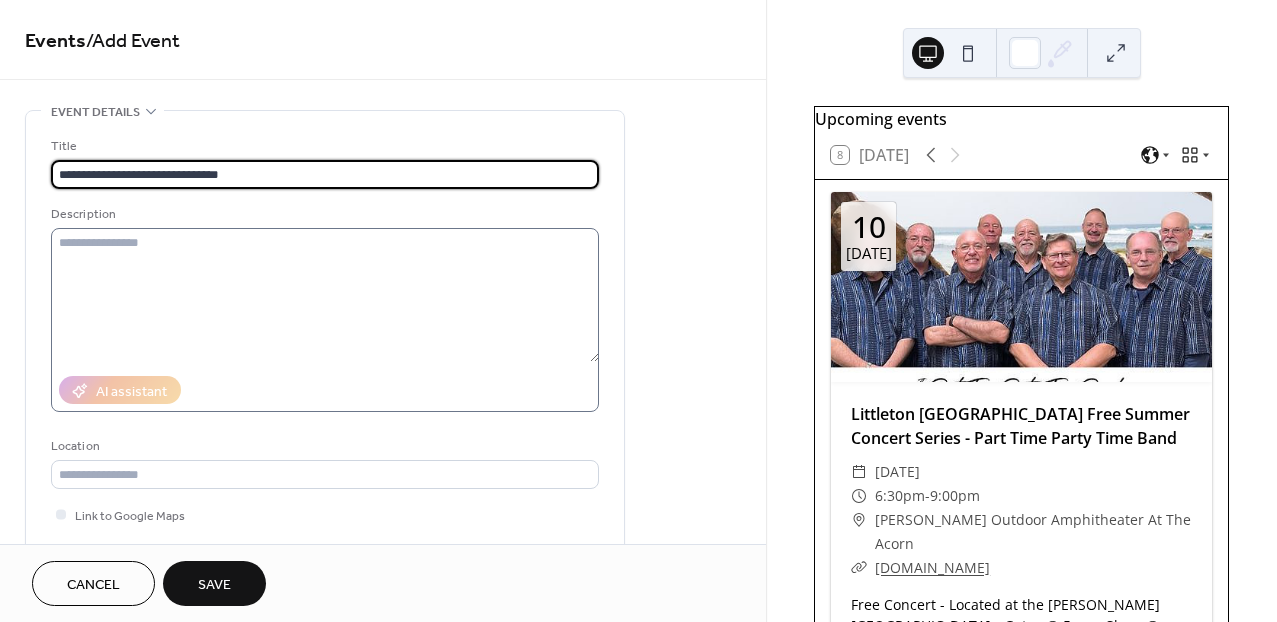 type on "**********" 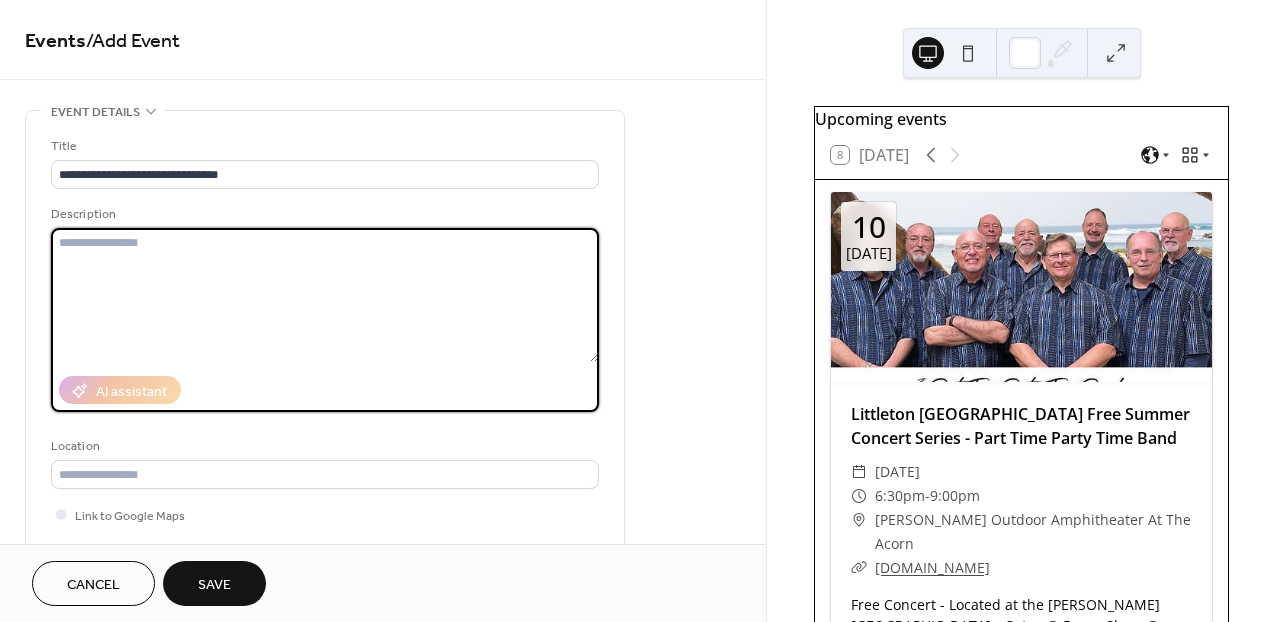 paste on "**********" 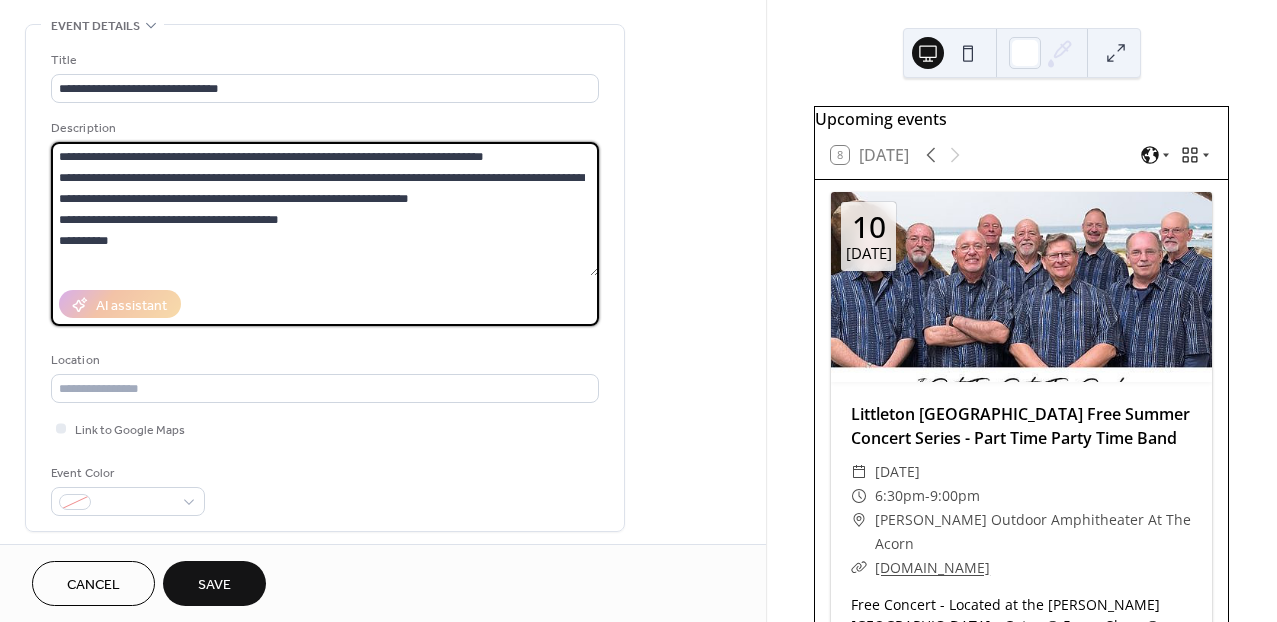 scroll, scrollTop: 85, scrollLeft: 0, axis: vertical 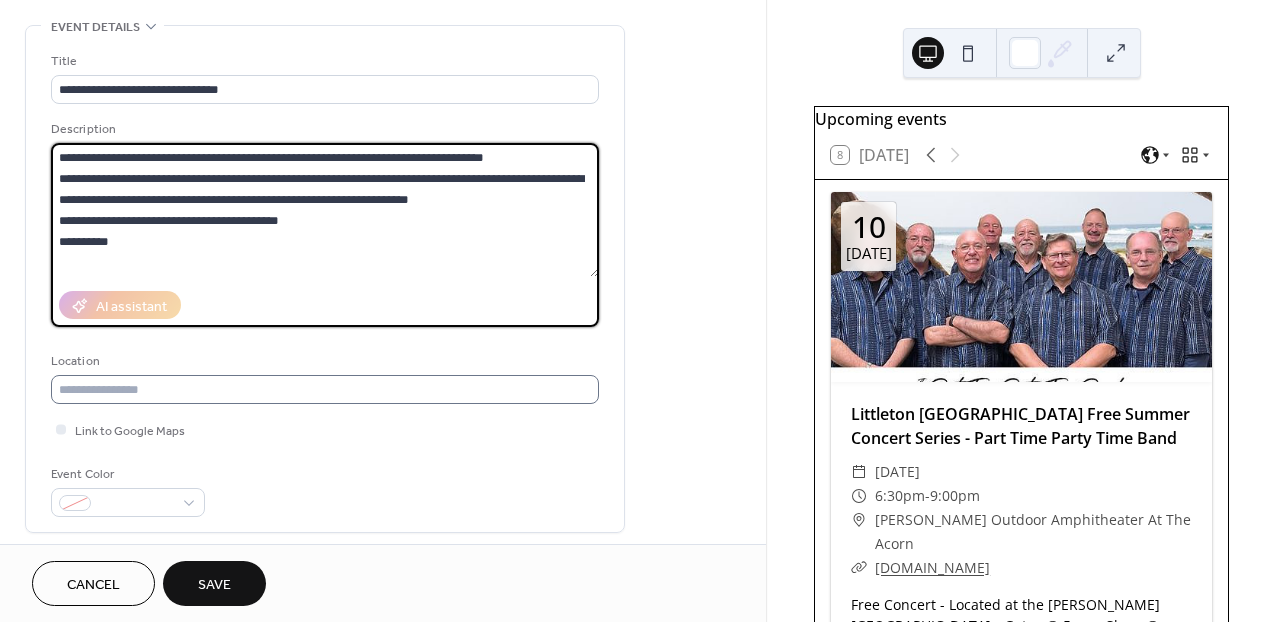 type on "**********" 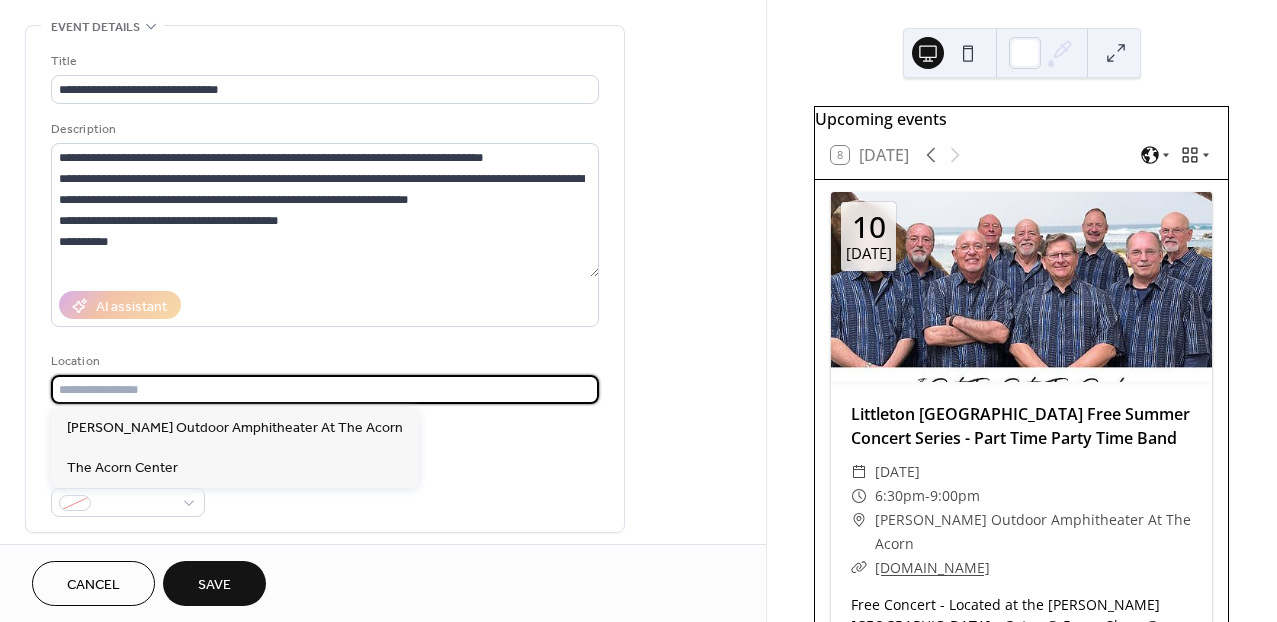 click at bounding box center (325, 389) 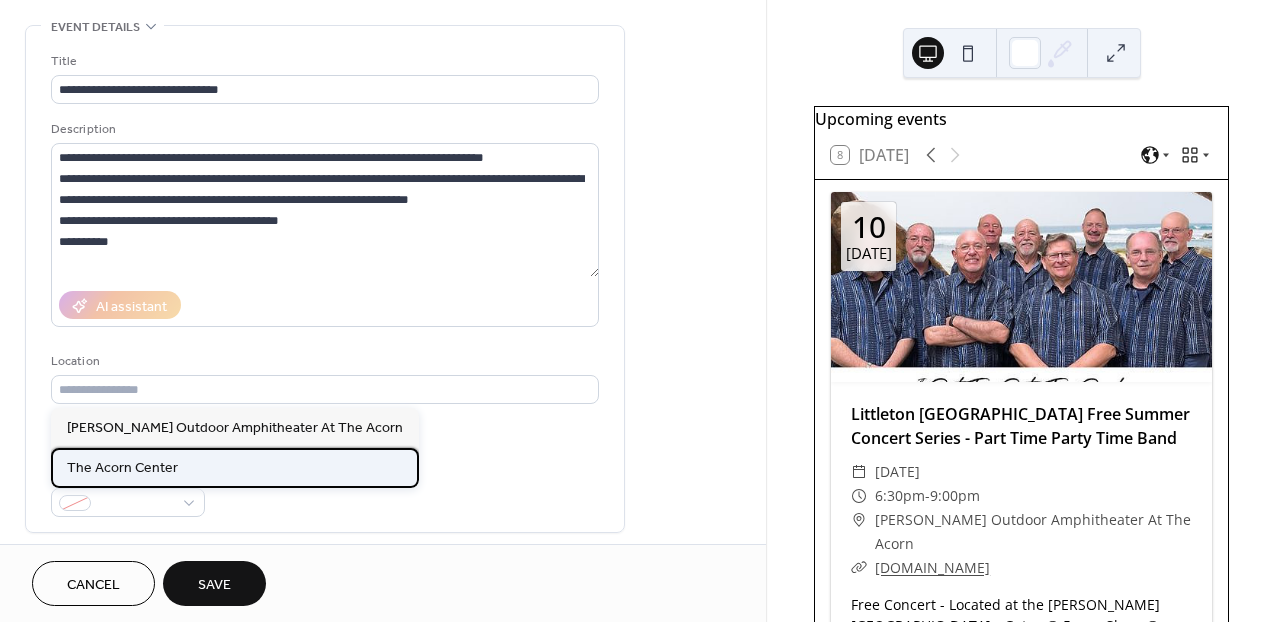 click on "The Acorn Center" at bounding box center (122, 468) 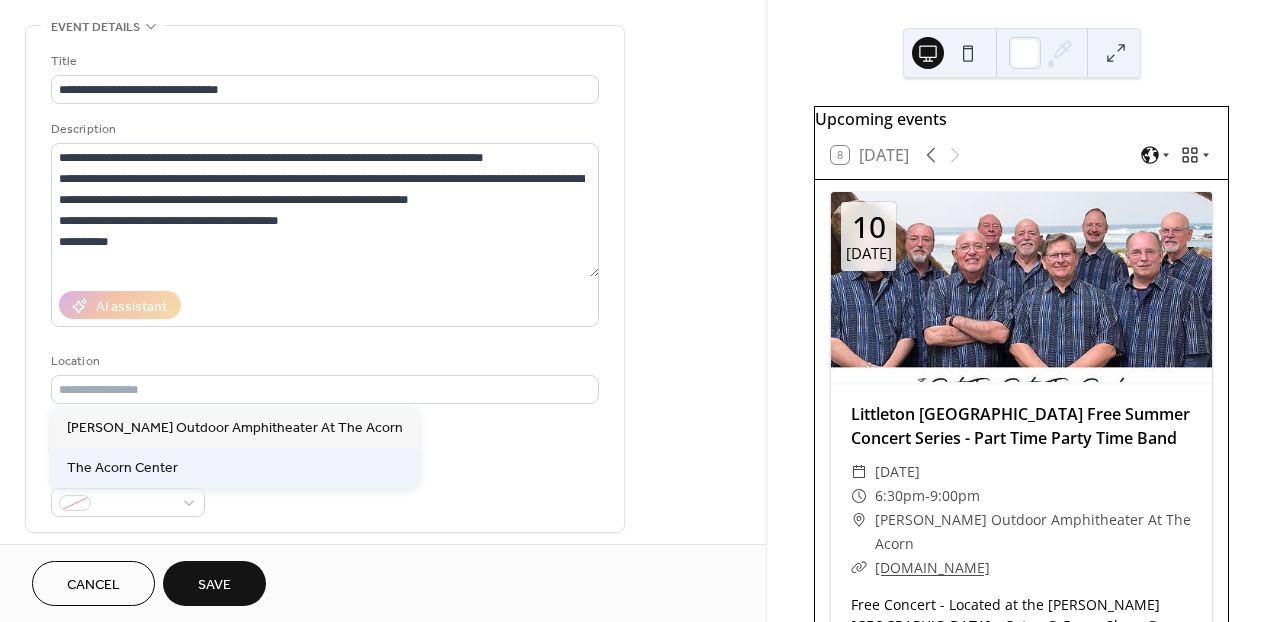type on "**********" 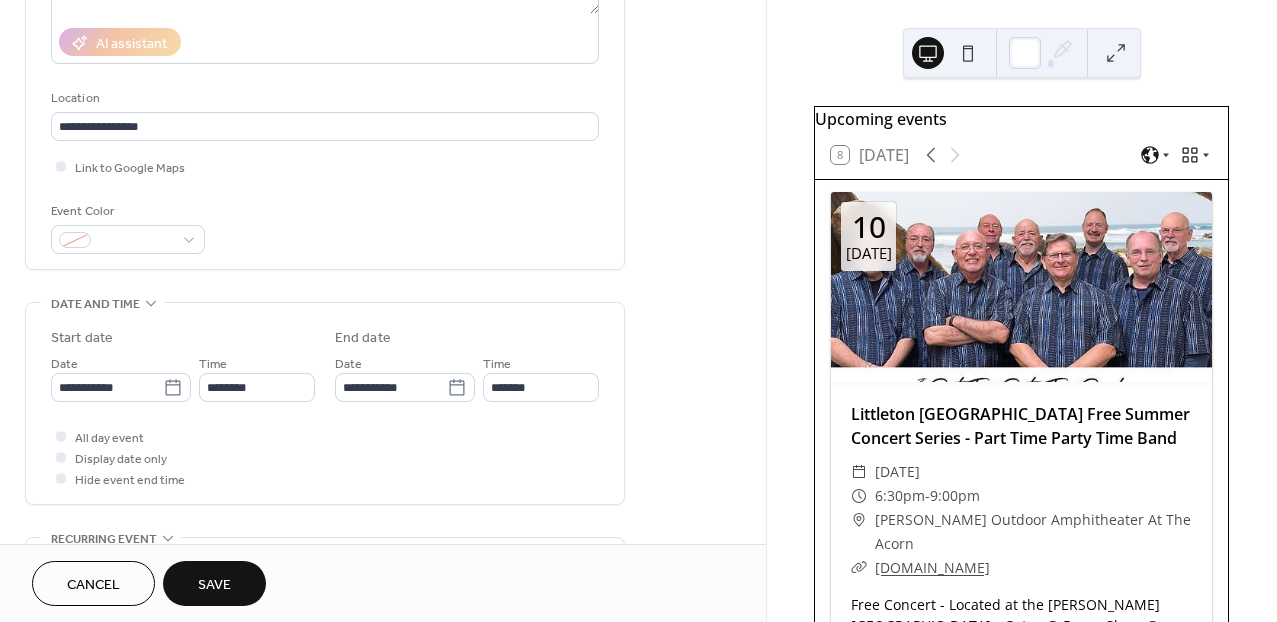 scroll, scrollTop: 572, scrollLeft: 0, axis: vertical 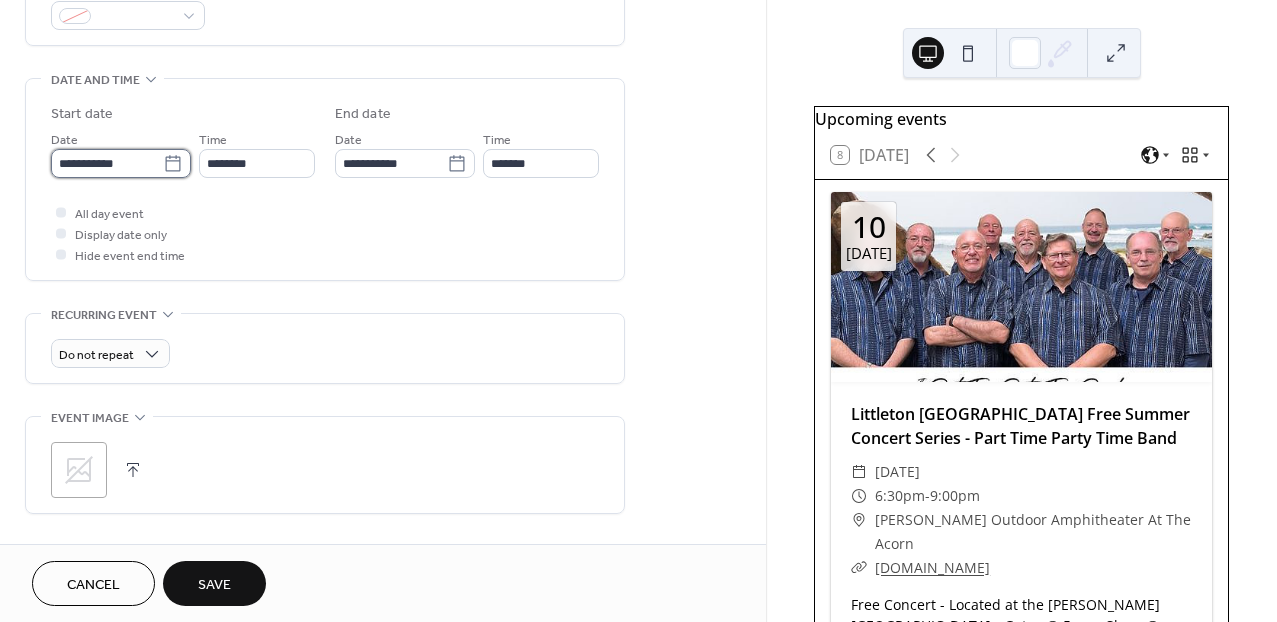 click on "**********" at bounding box center [107, 163] 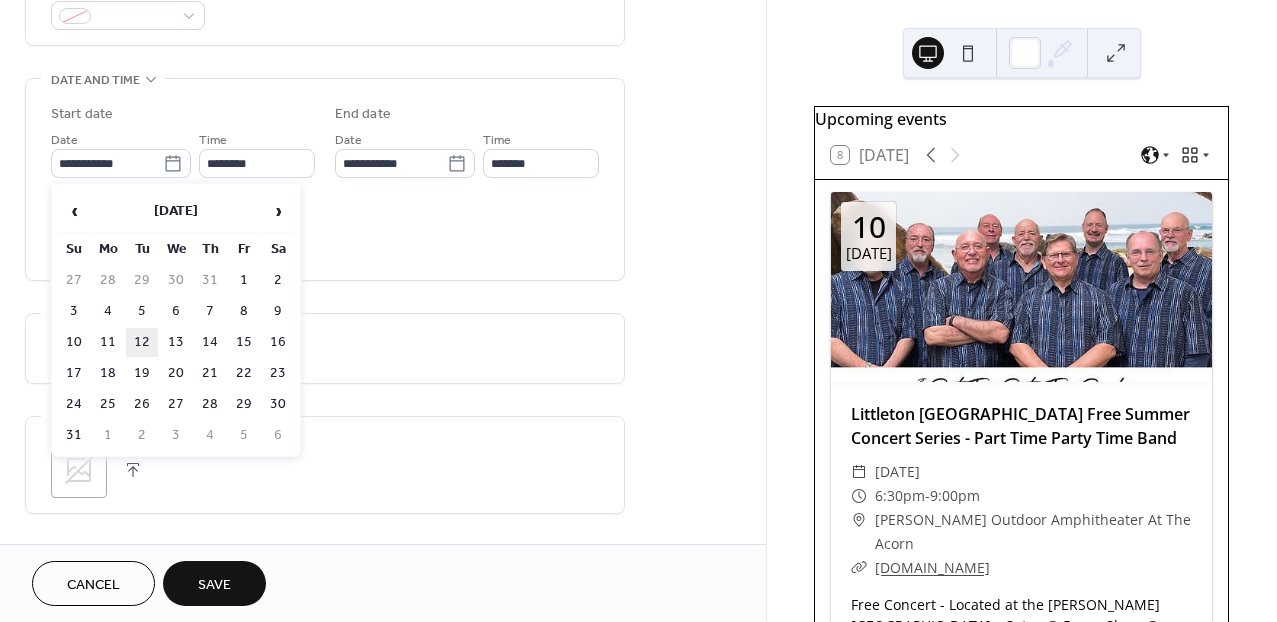 click on "12" at bounding box center (142, 342) 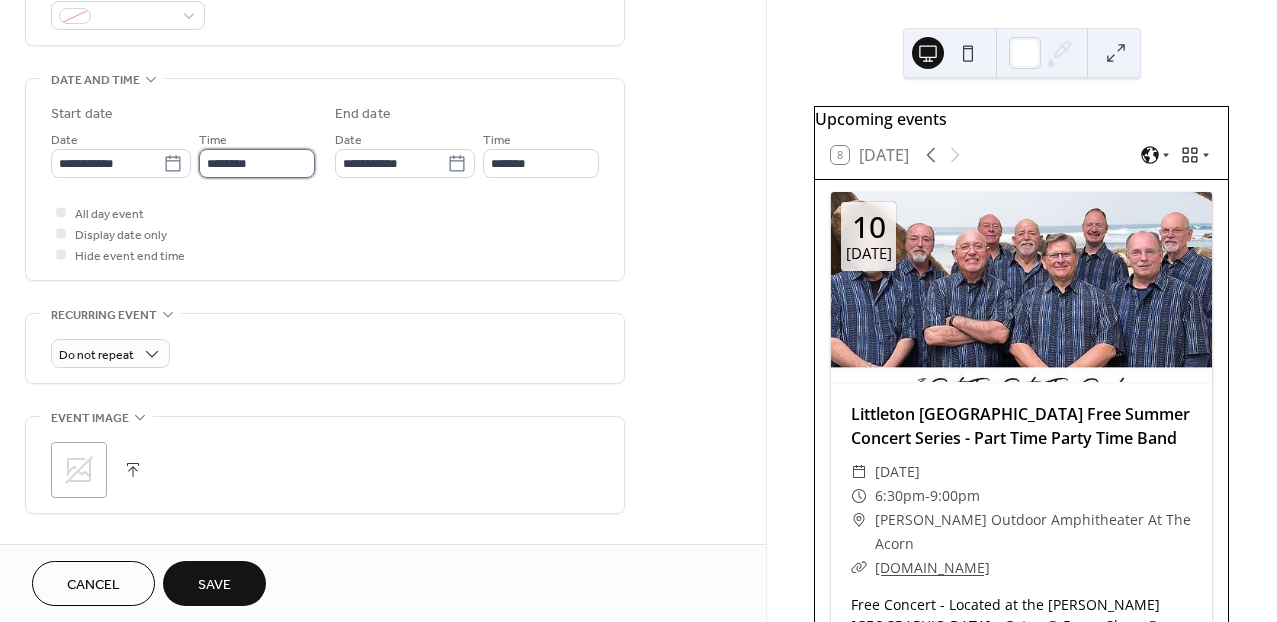click on "********" at bounding box center (257, 163) 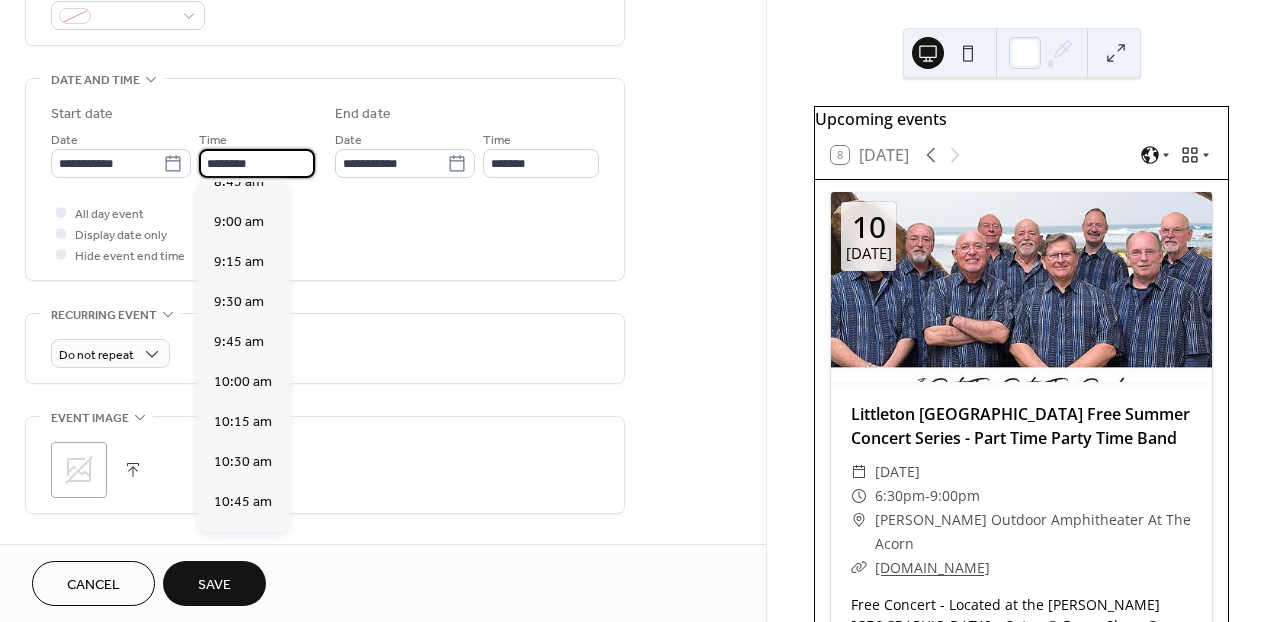 scroll, scrollTop: 1415, scrollLeft: 0, axis: vertical 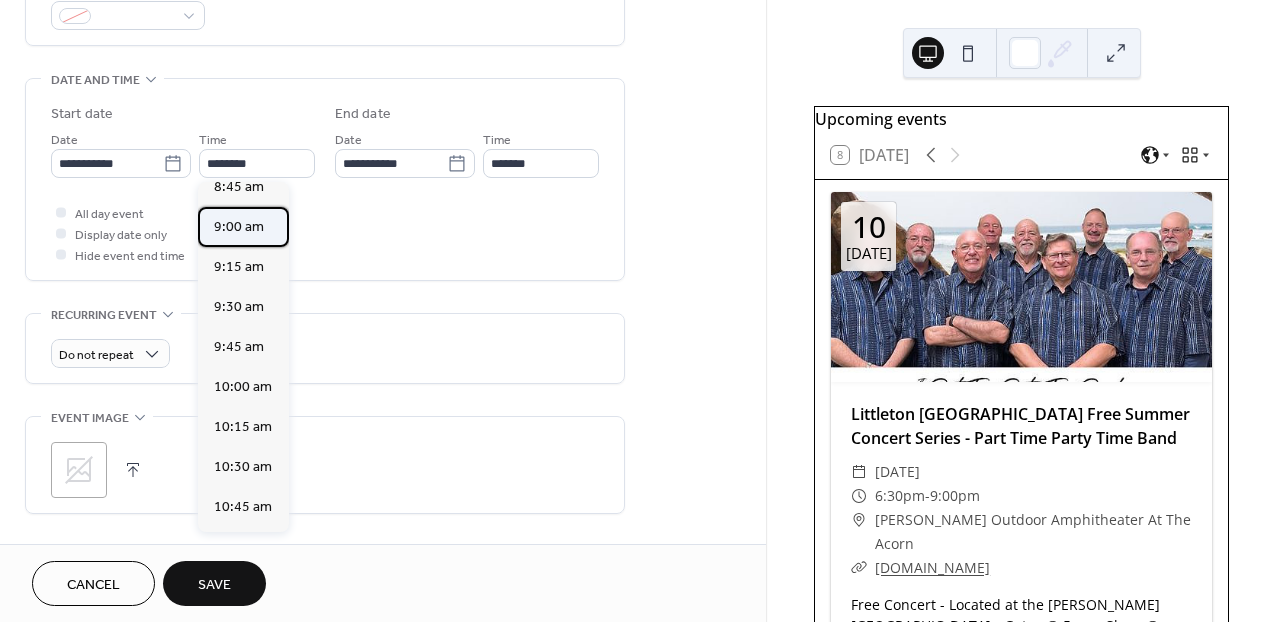 click on "9:00 am" at bounding box center (239, 227) 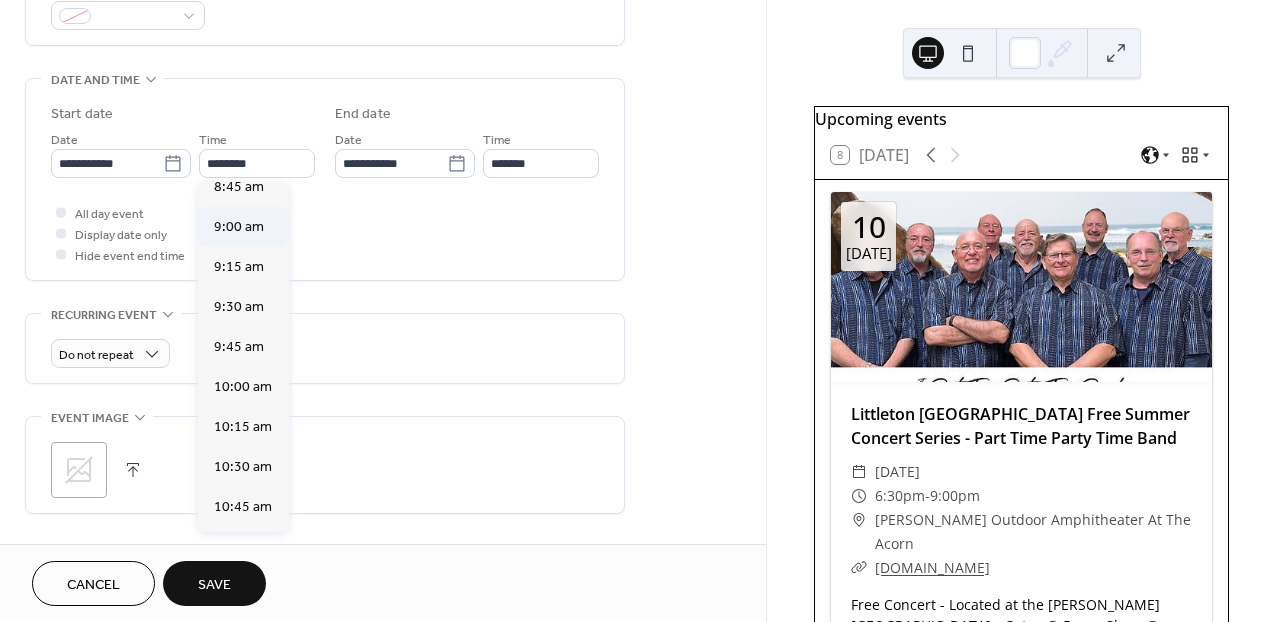 type on "*******" 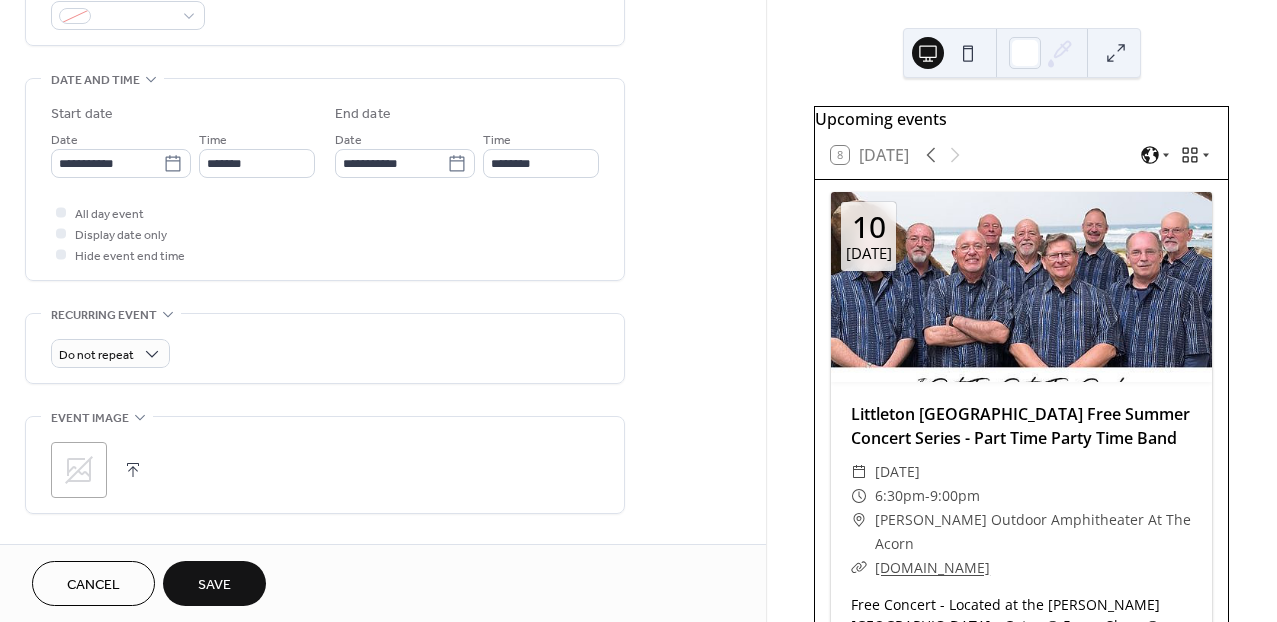 click 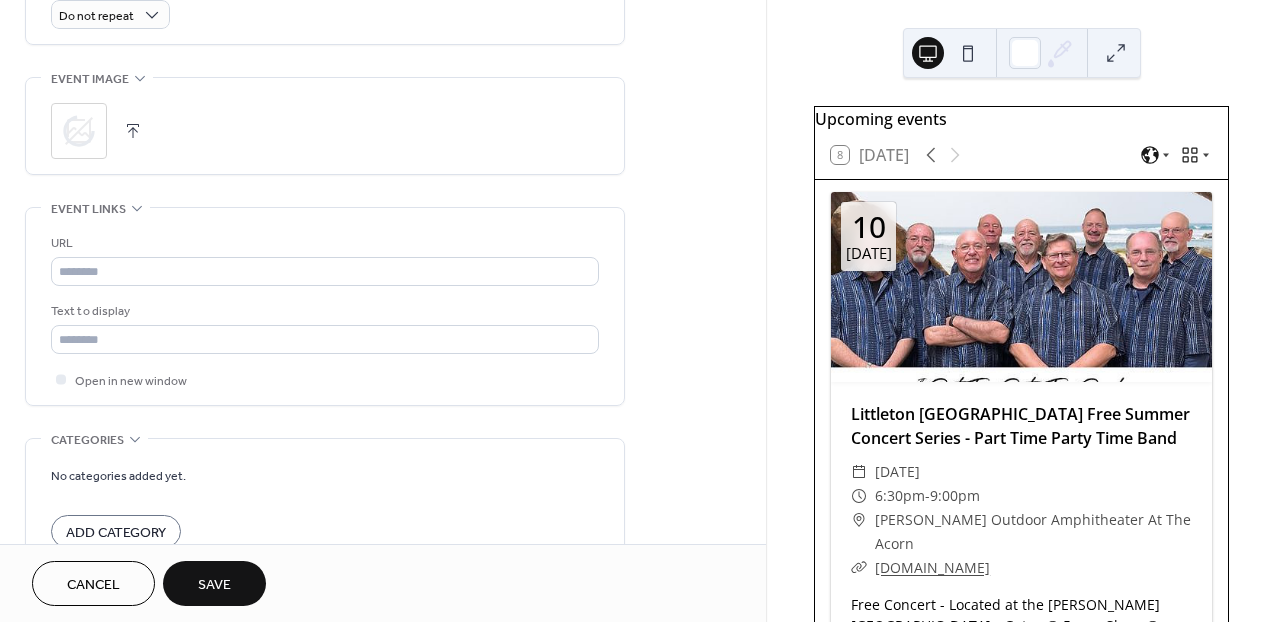 scroll, scrollTop: 940, scrollLeft: 0, axis: vertical 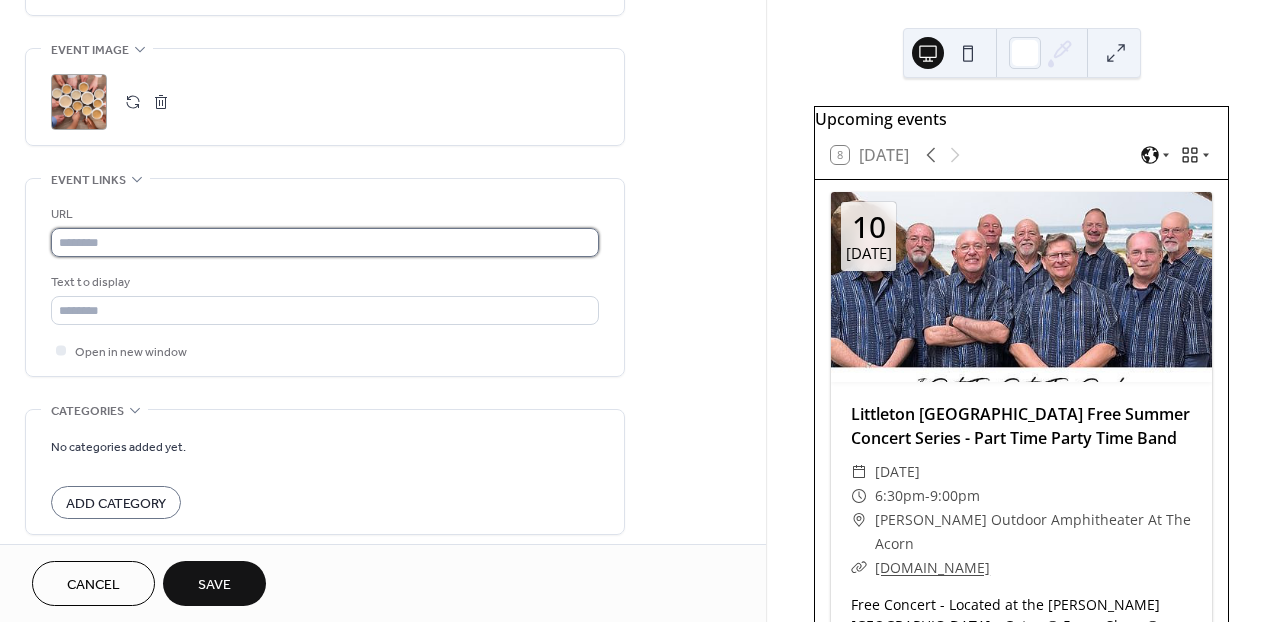 click at bounding box center (325, 242) 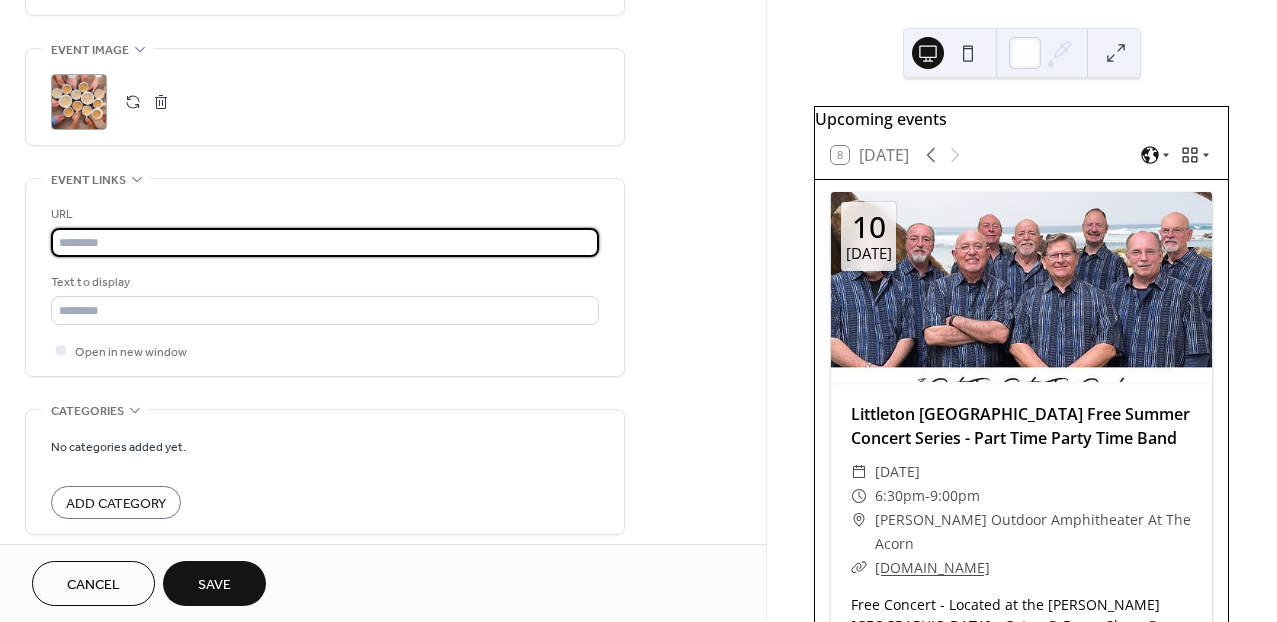 paste on "**********" 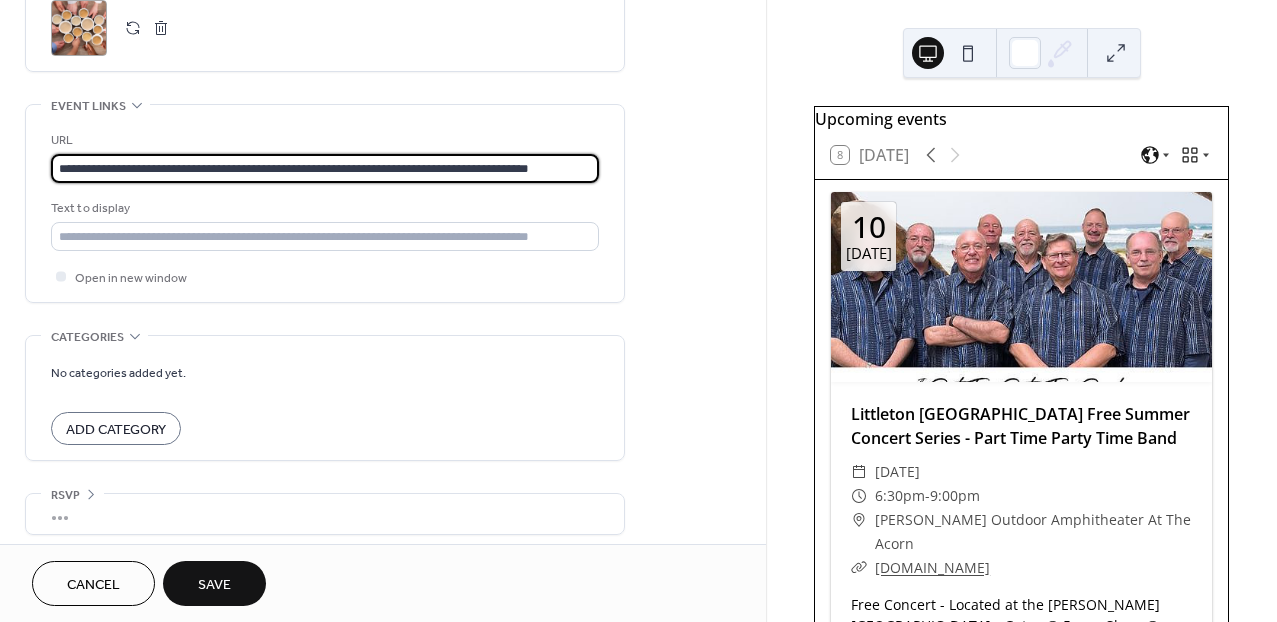 scroll, scrollTop: 1025, scrollLeft: 0, axis: vertical 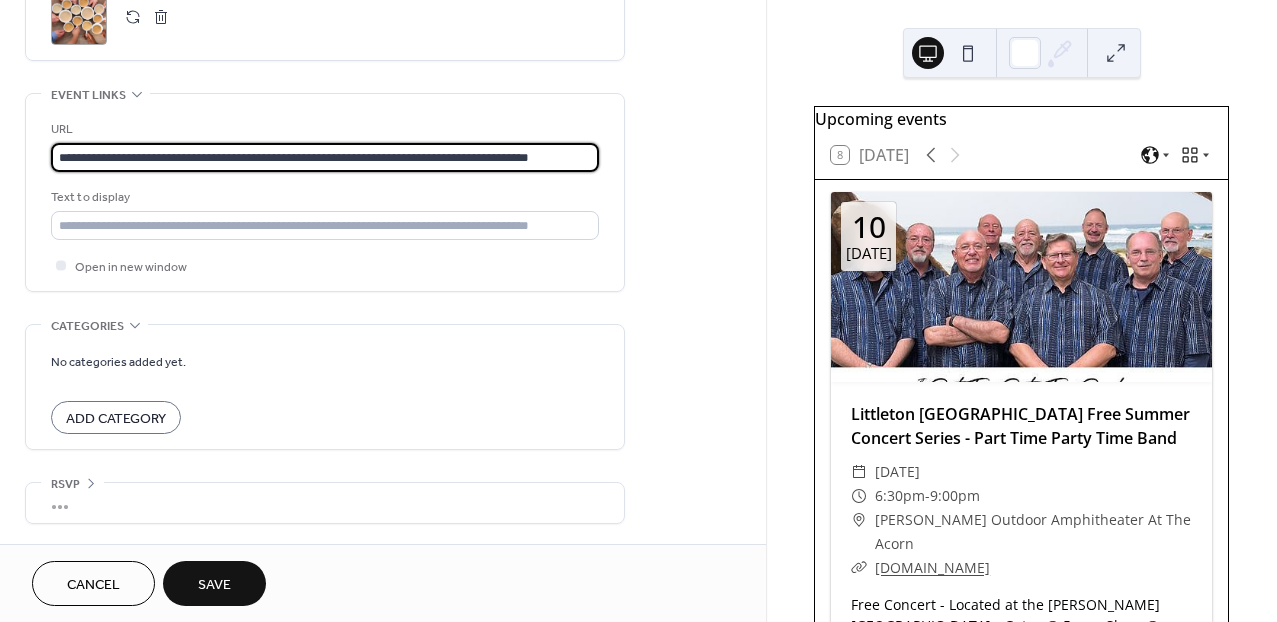 type on "**********" 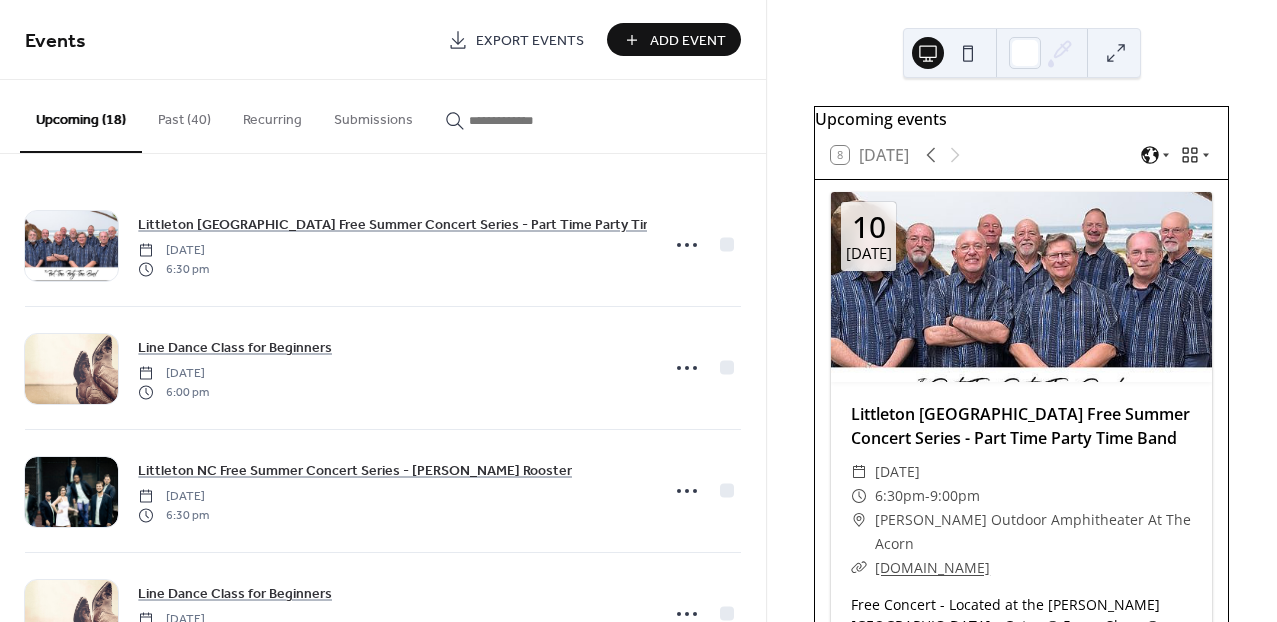 click on "Add Event" at bounding box center (688, 41) 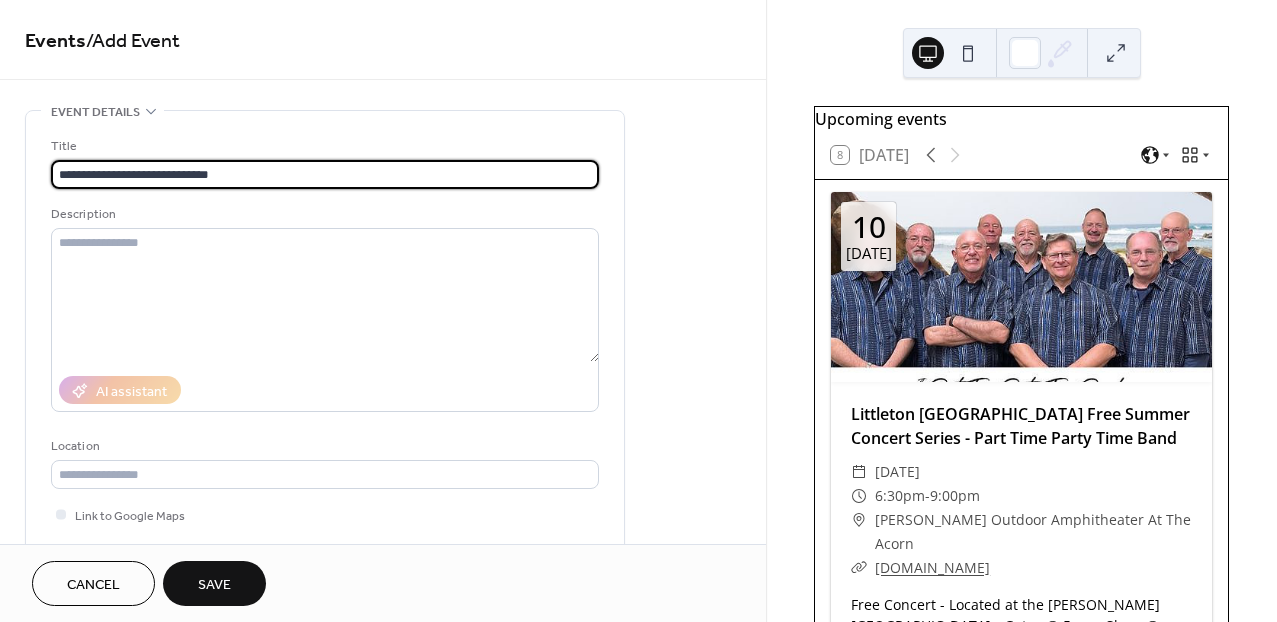click on "**********" at bounding box center [325, 174] 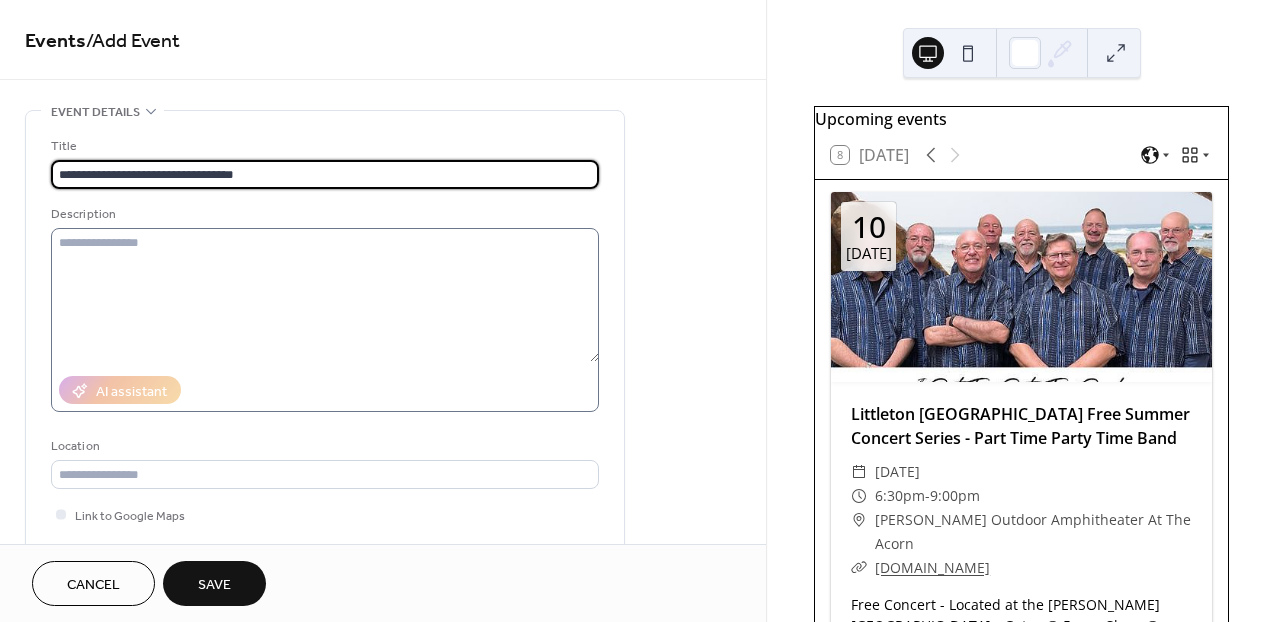 type on "**********" 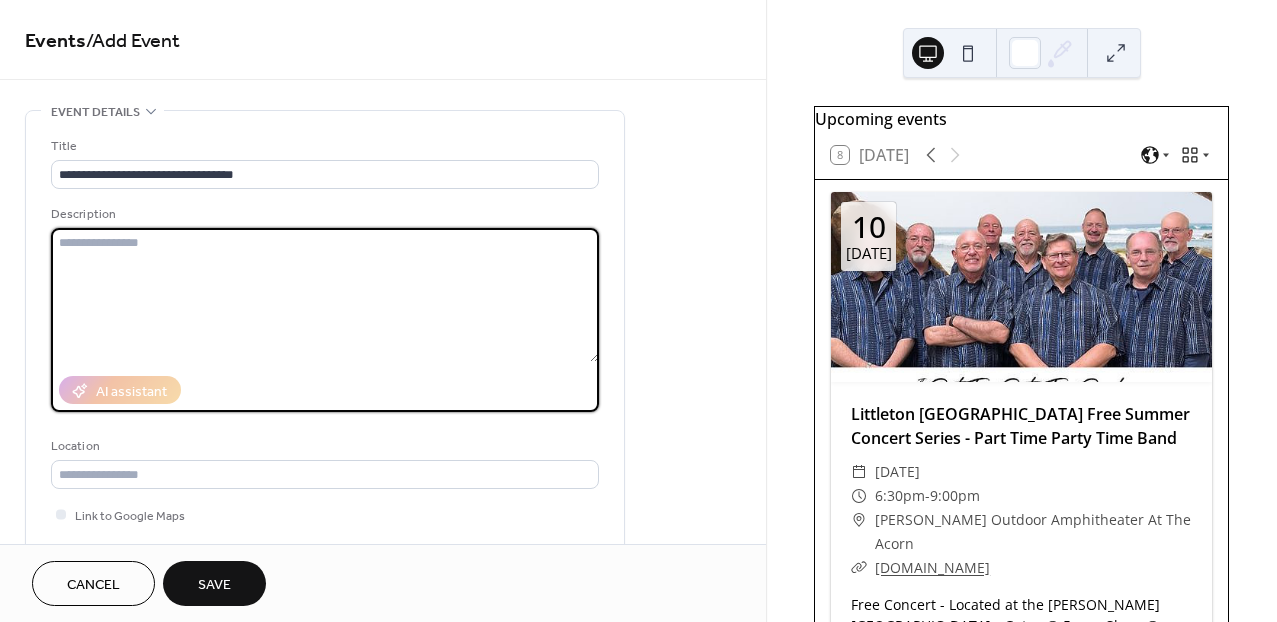 click at bounding box center [325, 295] 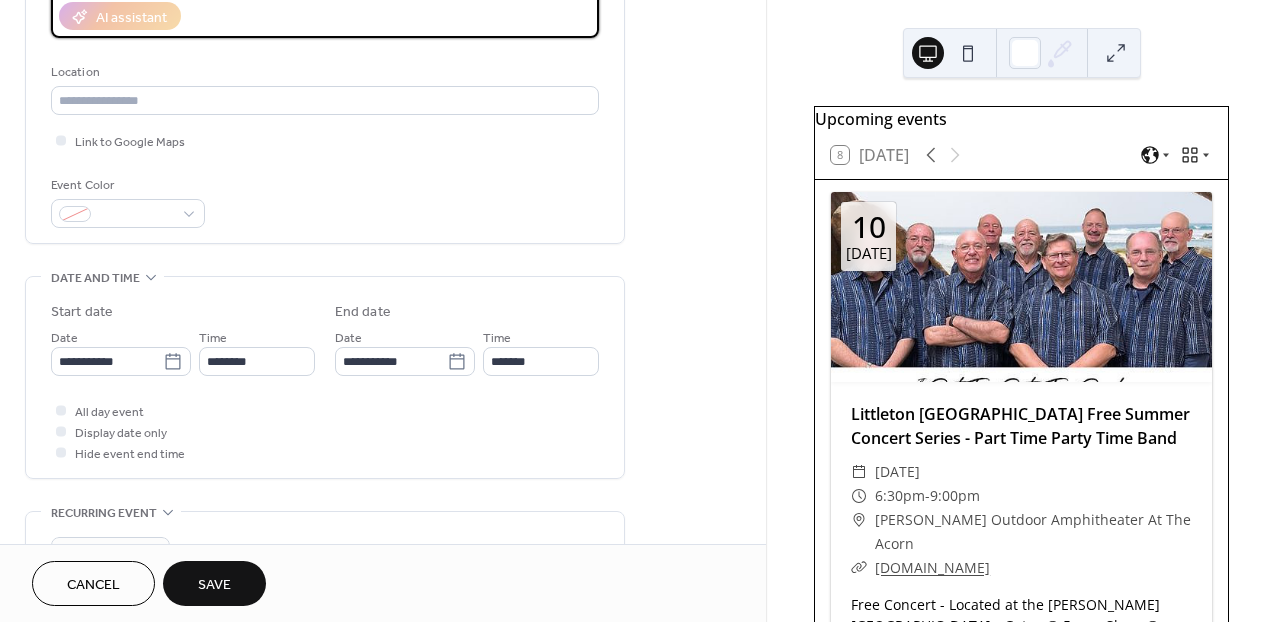 scroll, scrollTop: 461, scrollLeft: 0, axis: vertical 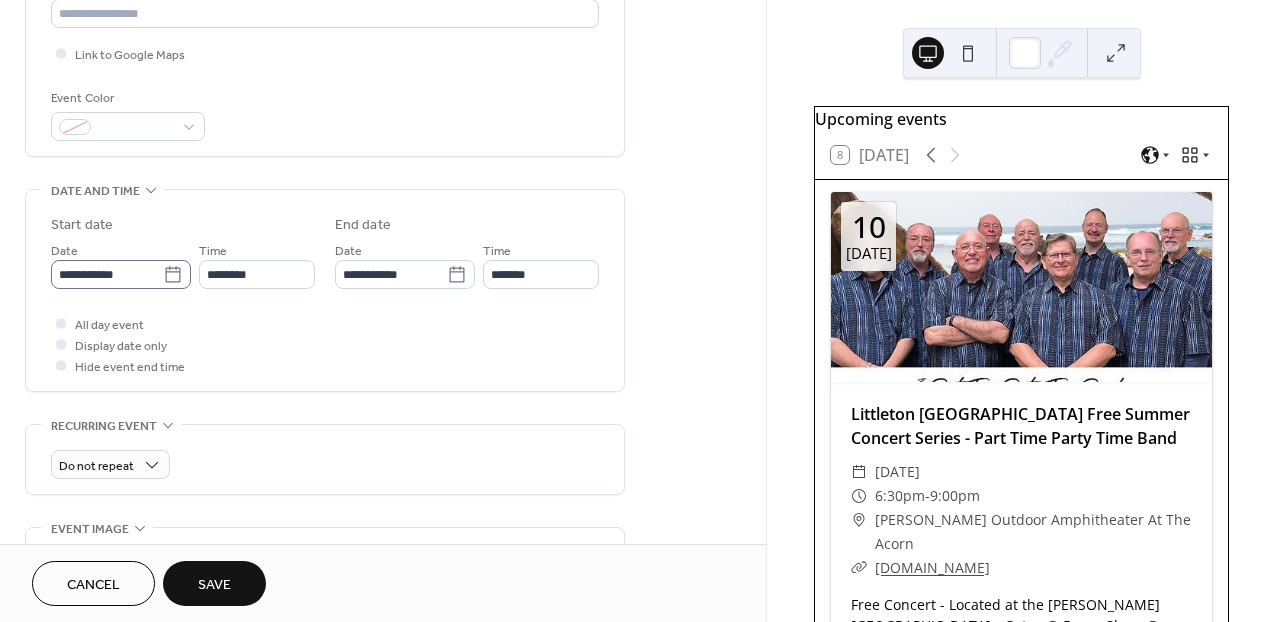 type on "**********" 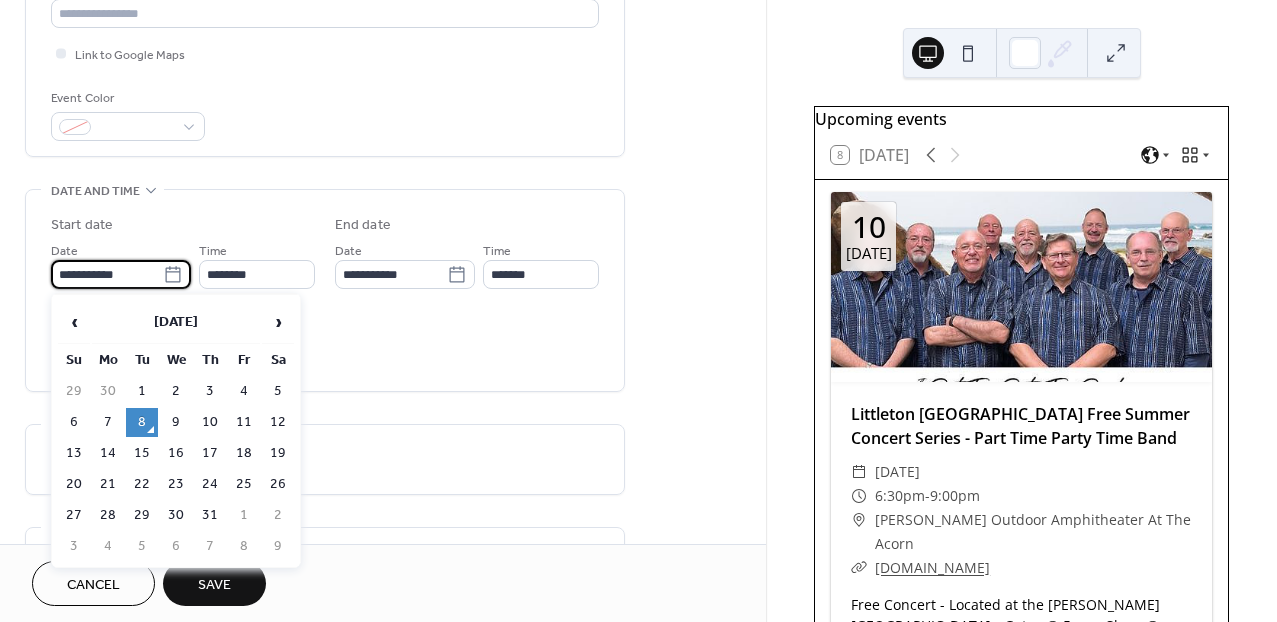 click on "**********" at bounding box center (107, 274) 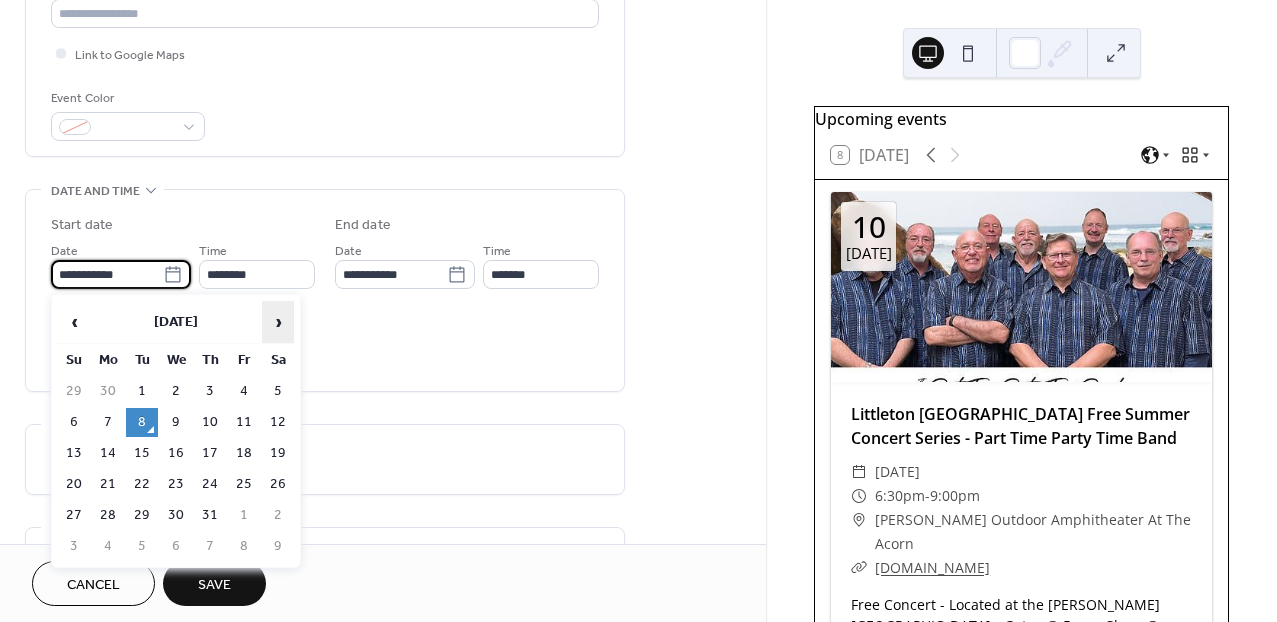 click on "›" at bounding box center (278, 322) 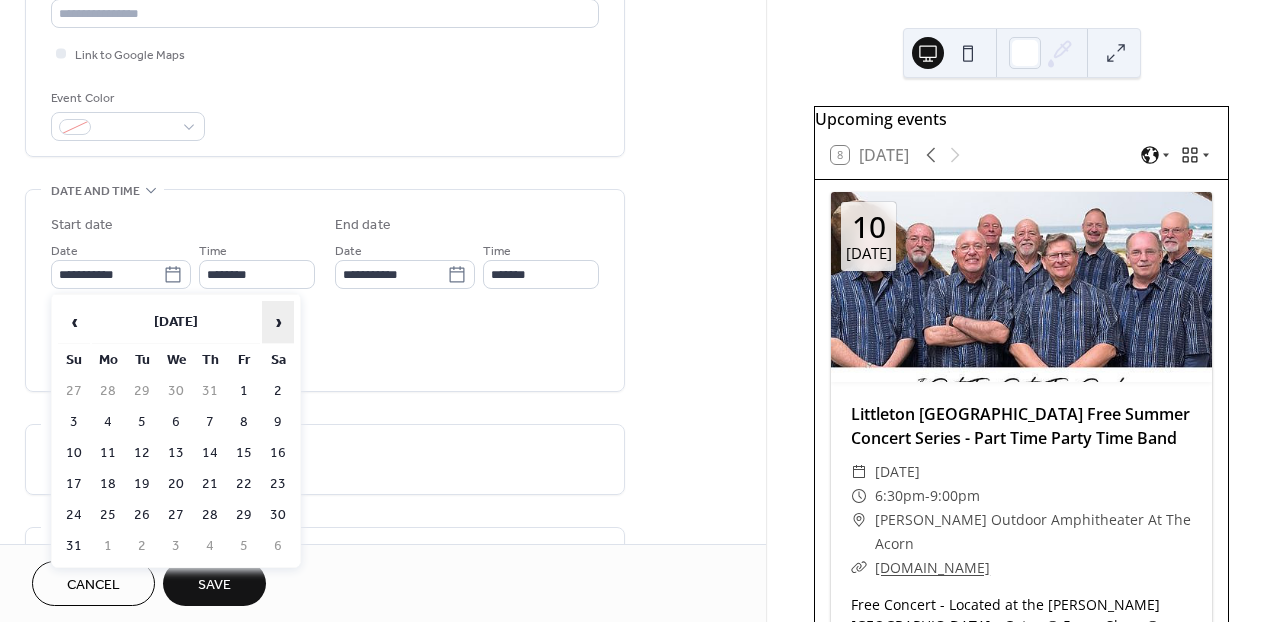 click on "›" at bounding box center [278, 322] 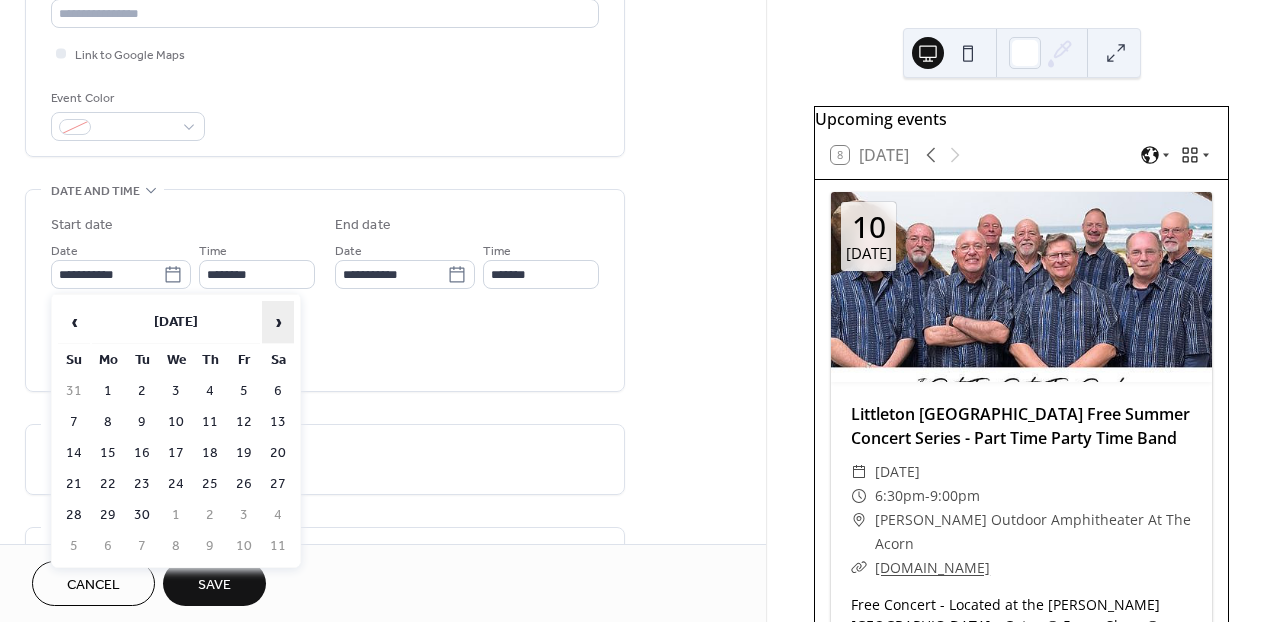 click on "›" at bounding box center (278, 322) 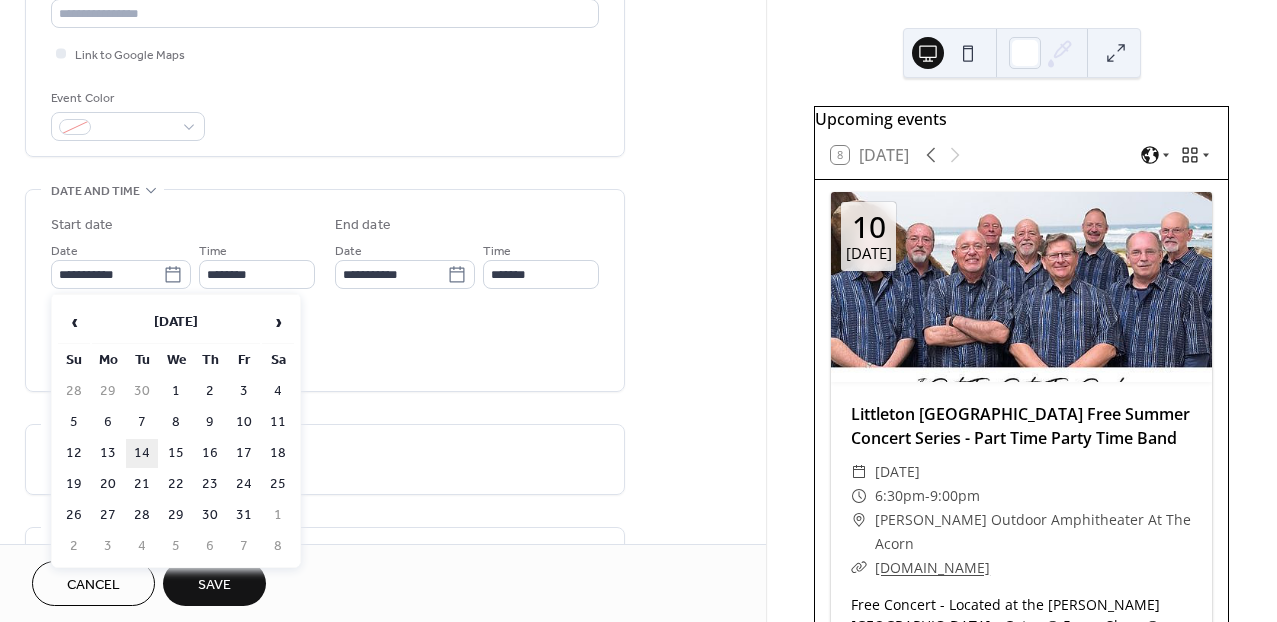 click on "14" at bounding box center (142, 453) 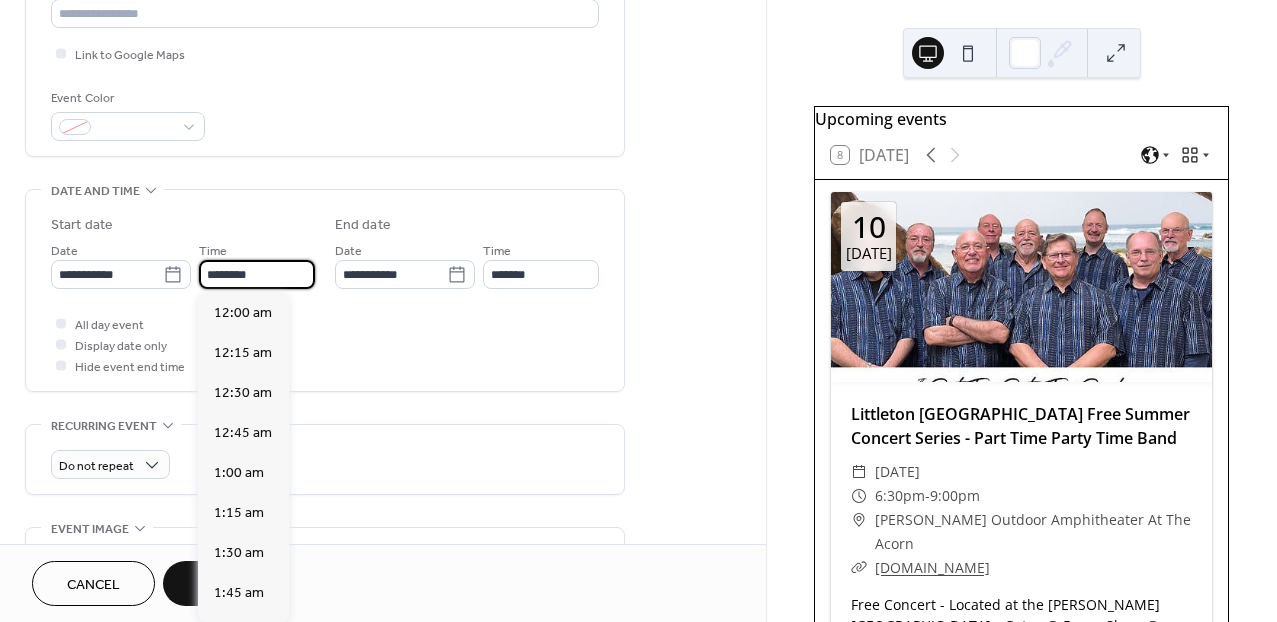 click on "********" at bounding box center [257, 274] 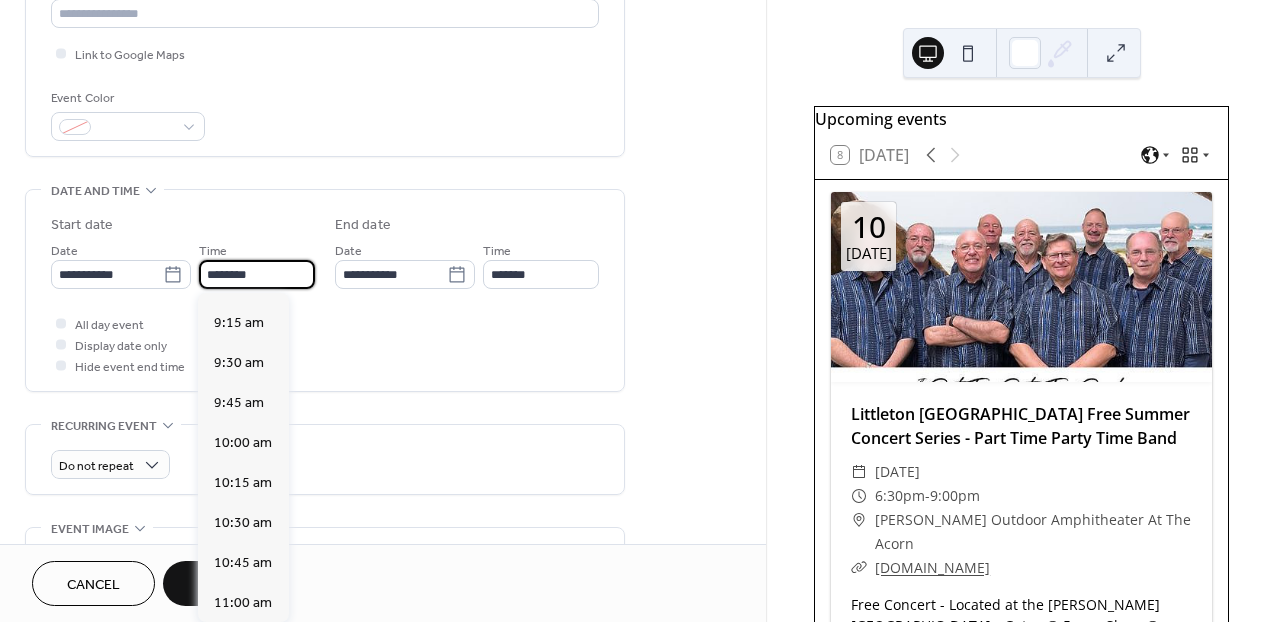 scroll, scrollTop: 1446, scrollLeft: 0, axis: vertical 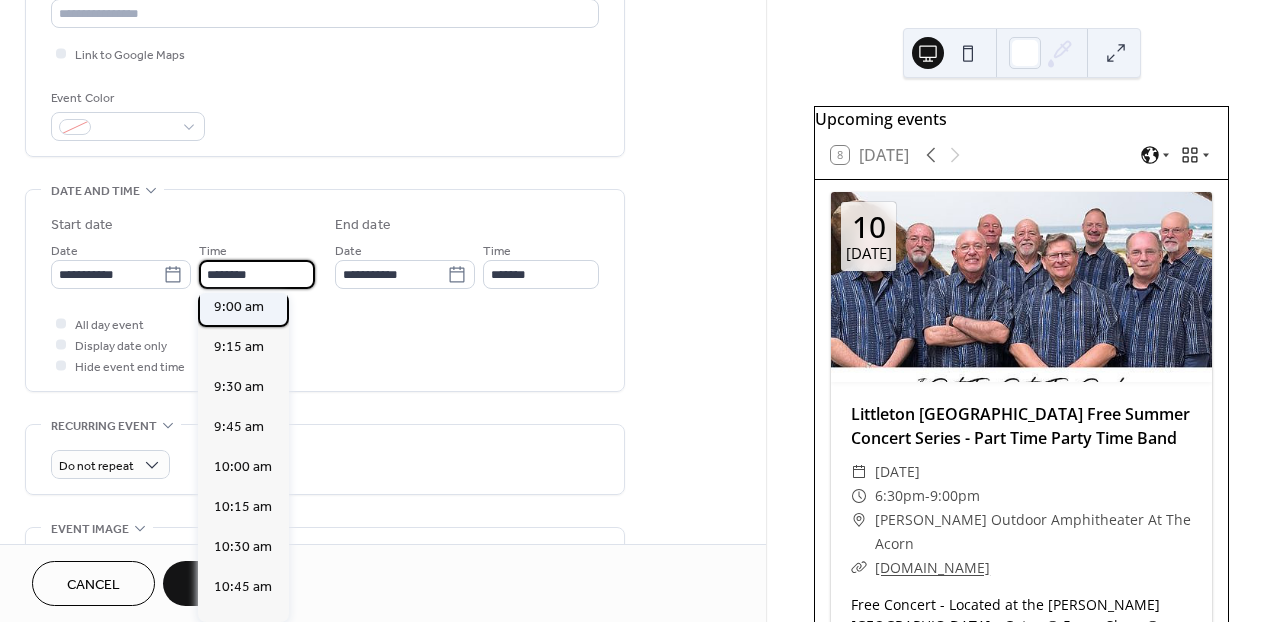 click on "9:00 am" at bounding box center [243, 307] 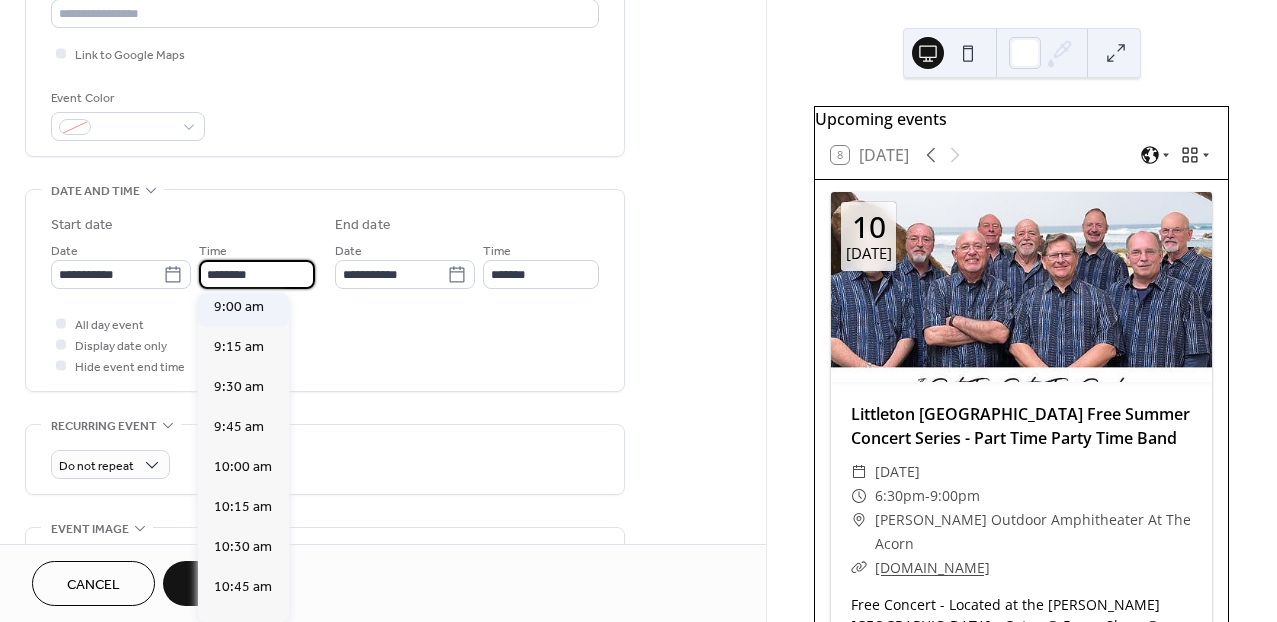 type on "*******" 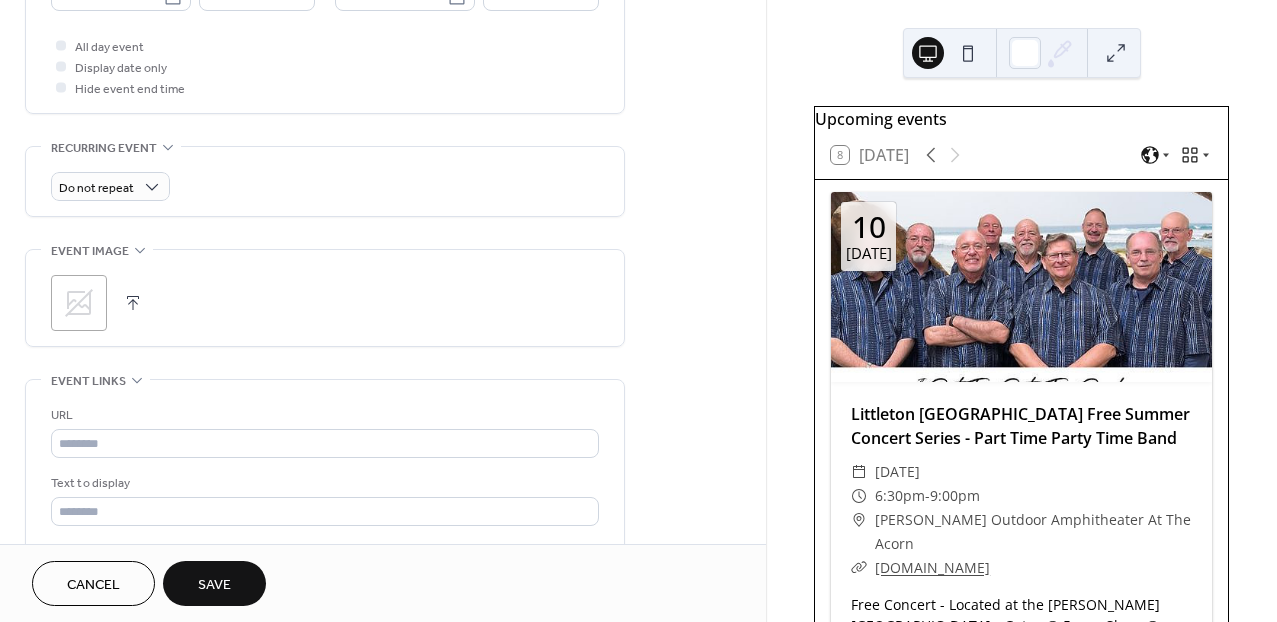 scroll, scrollTop: 741, scrollLeft: 0, axis: vertical 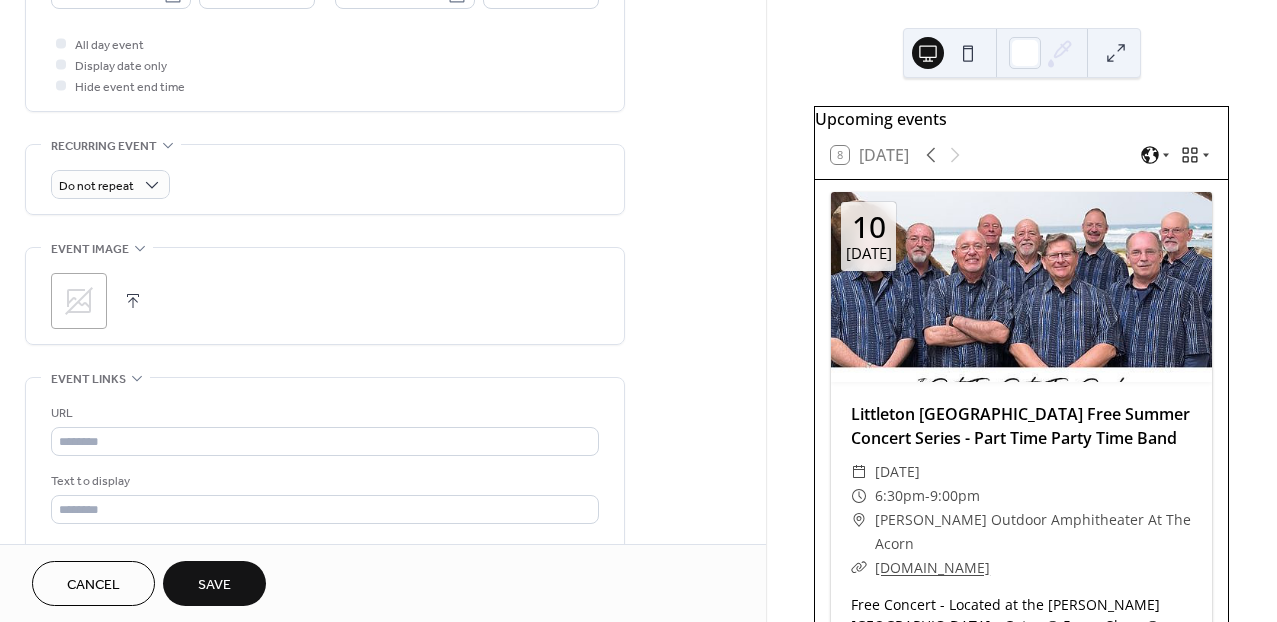 click 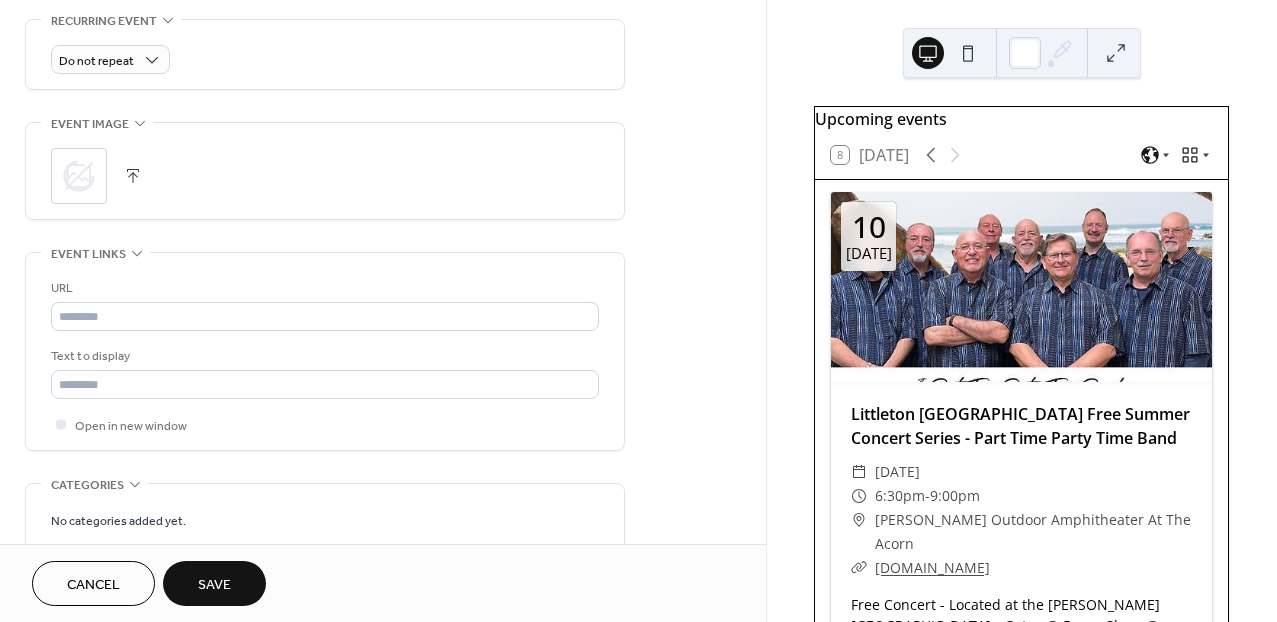 scroll, scrollTop: 867, scrollLeft: 0, axis: vertical 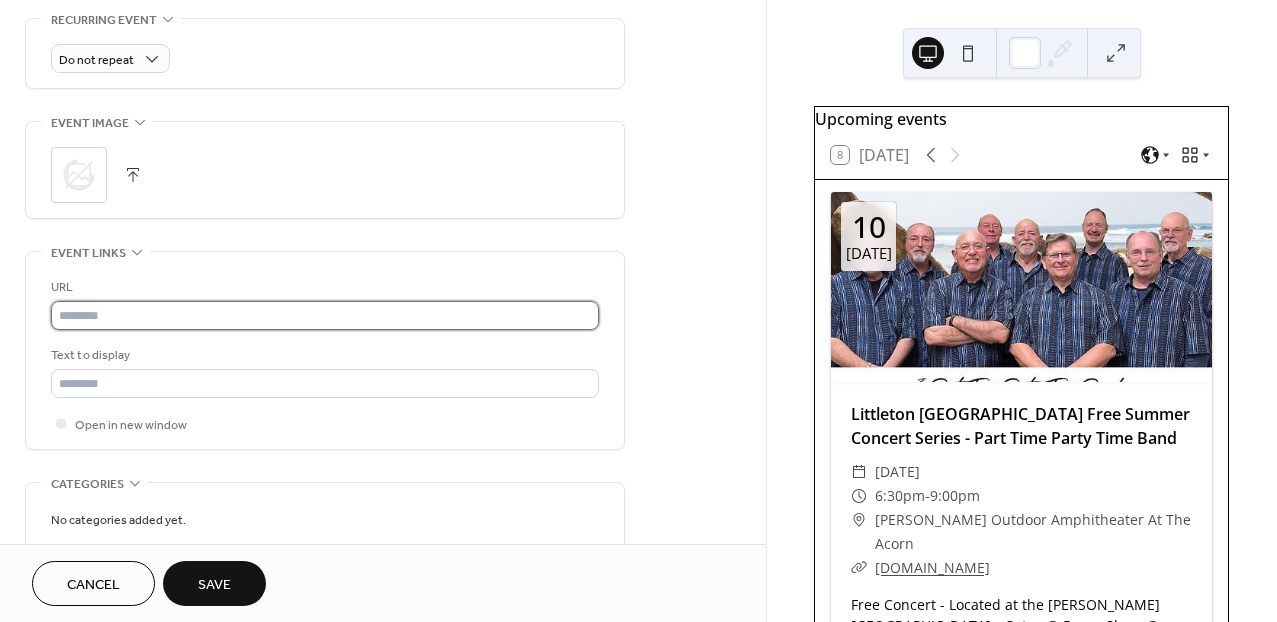 click at bounding box center [325, 315] 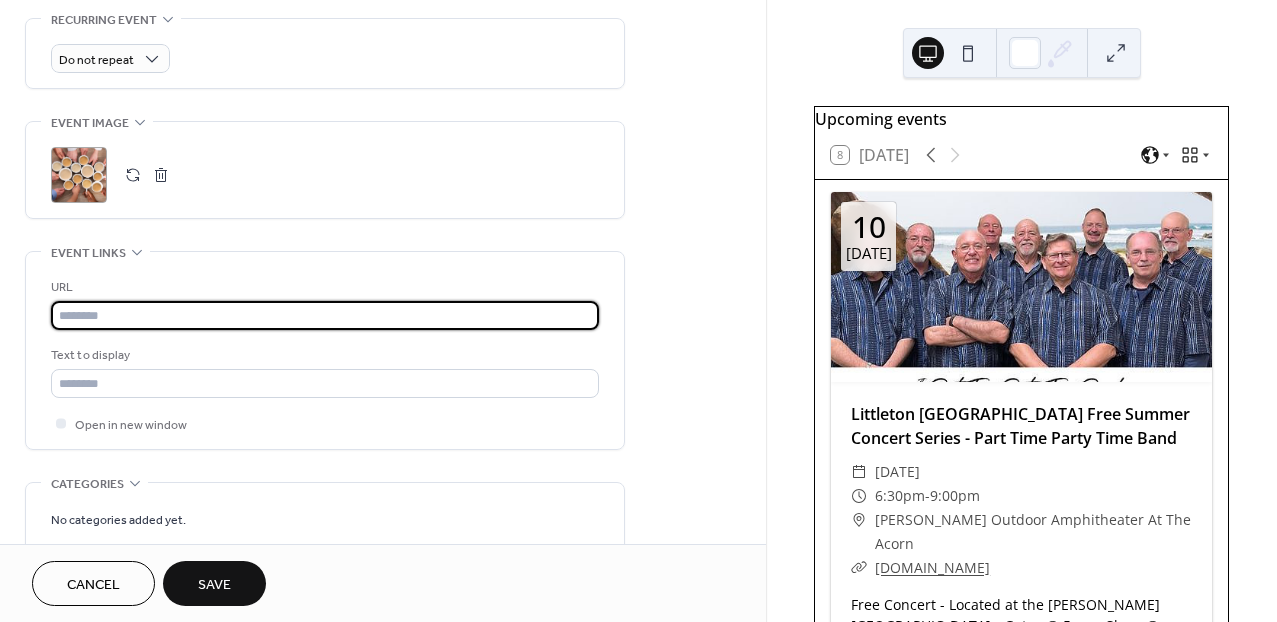 paste on "**********" 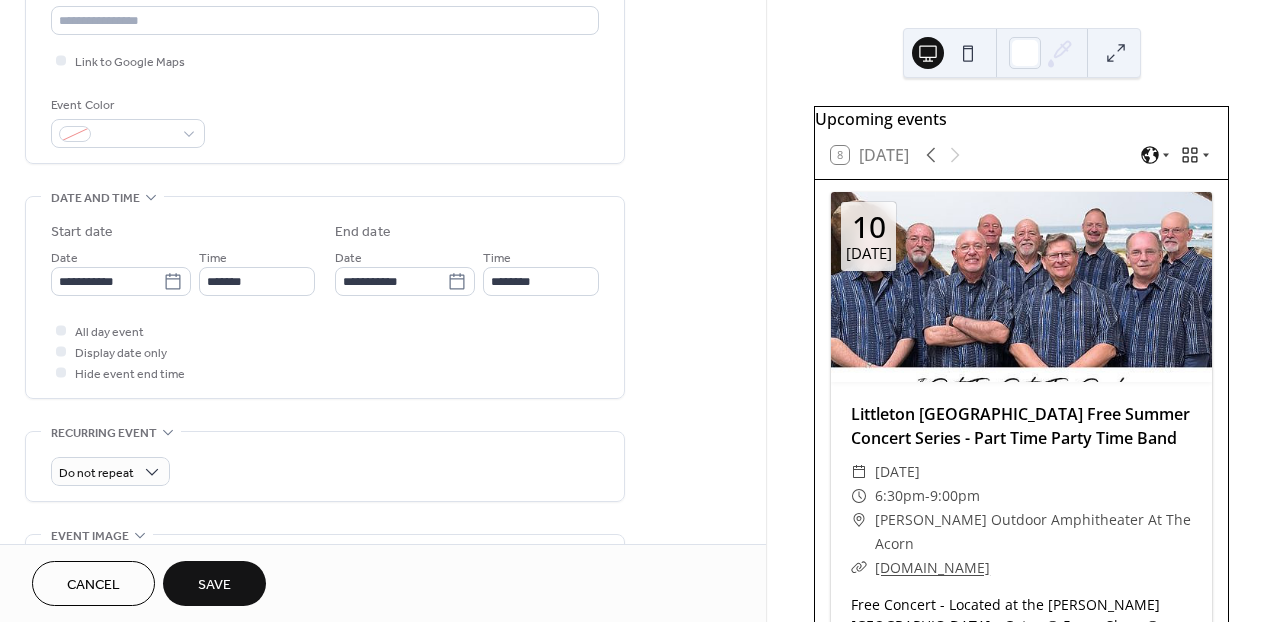 scroll, scrollTop: 595, scrollLeft: 0, axis: vertical 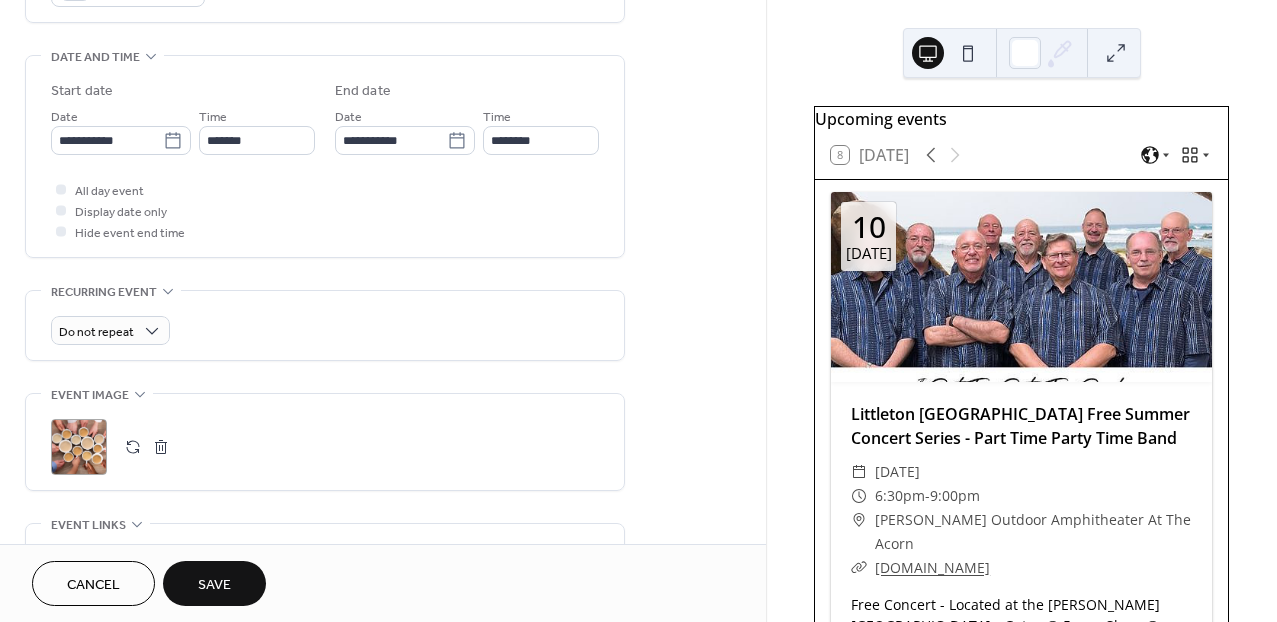 type on "**********" 